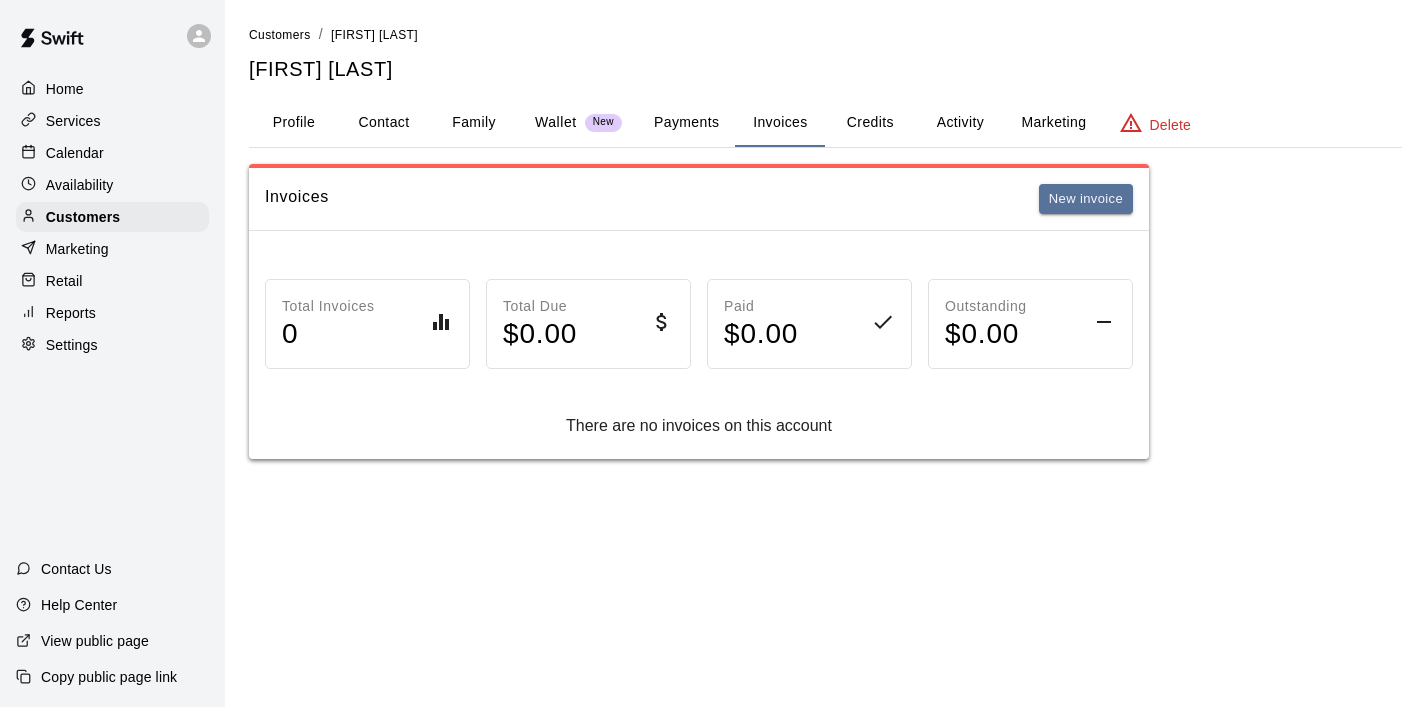 scroll, scrollTop: 0, scrollLeft: 0, axis: both 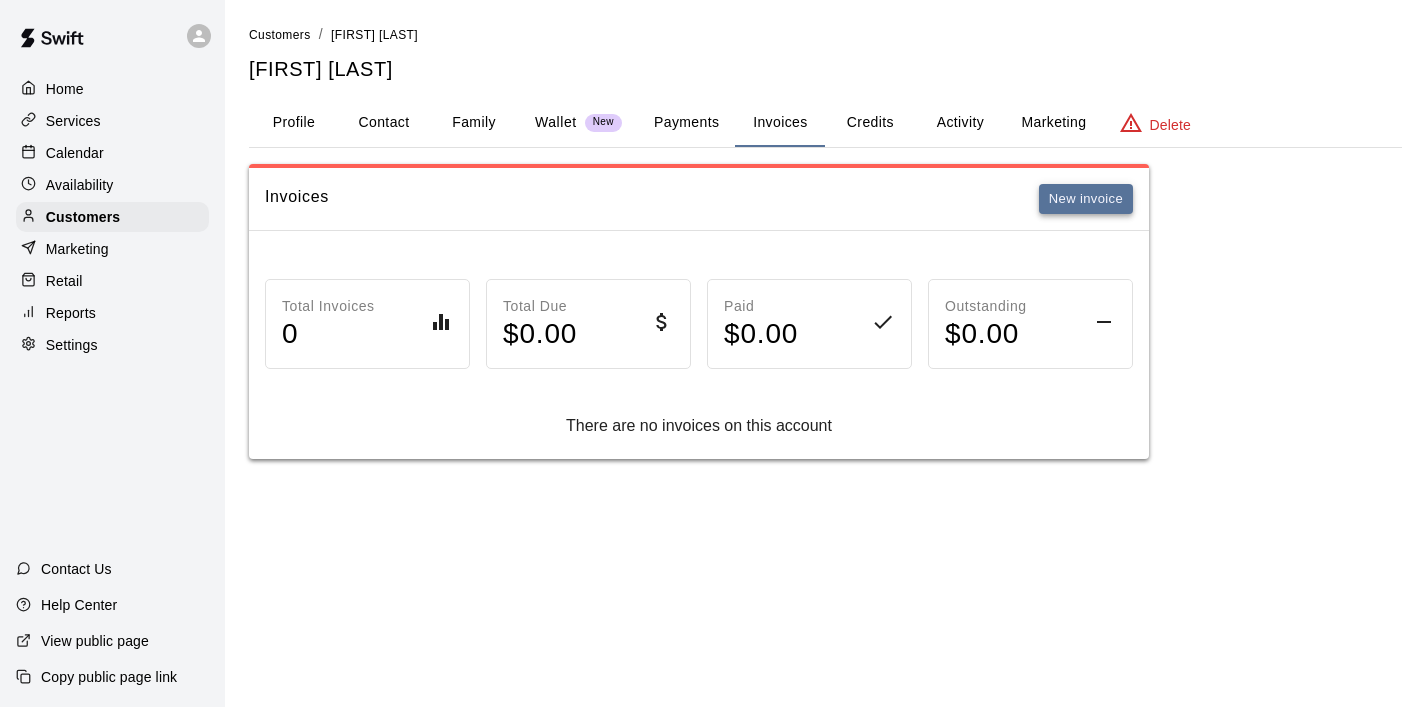click on "New invoice" at bounding box center (1086, 199) 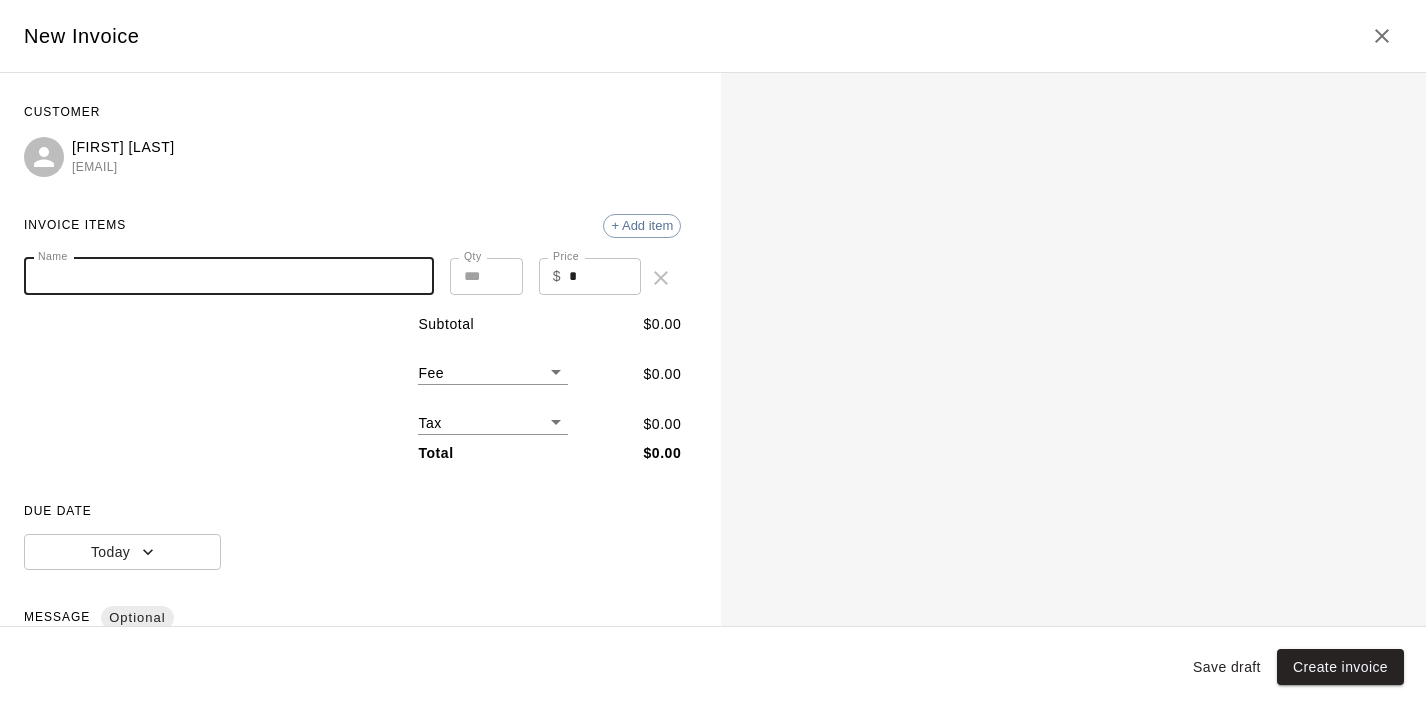 click on "Name" at bounding box center [229, 276] 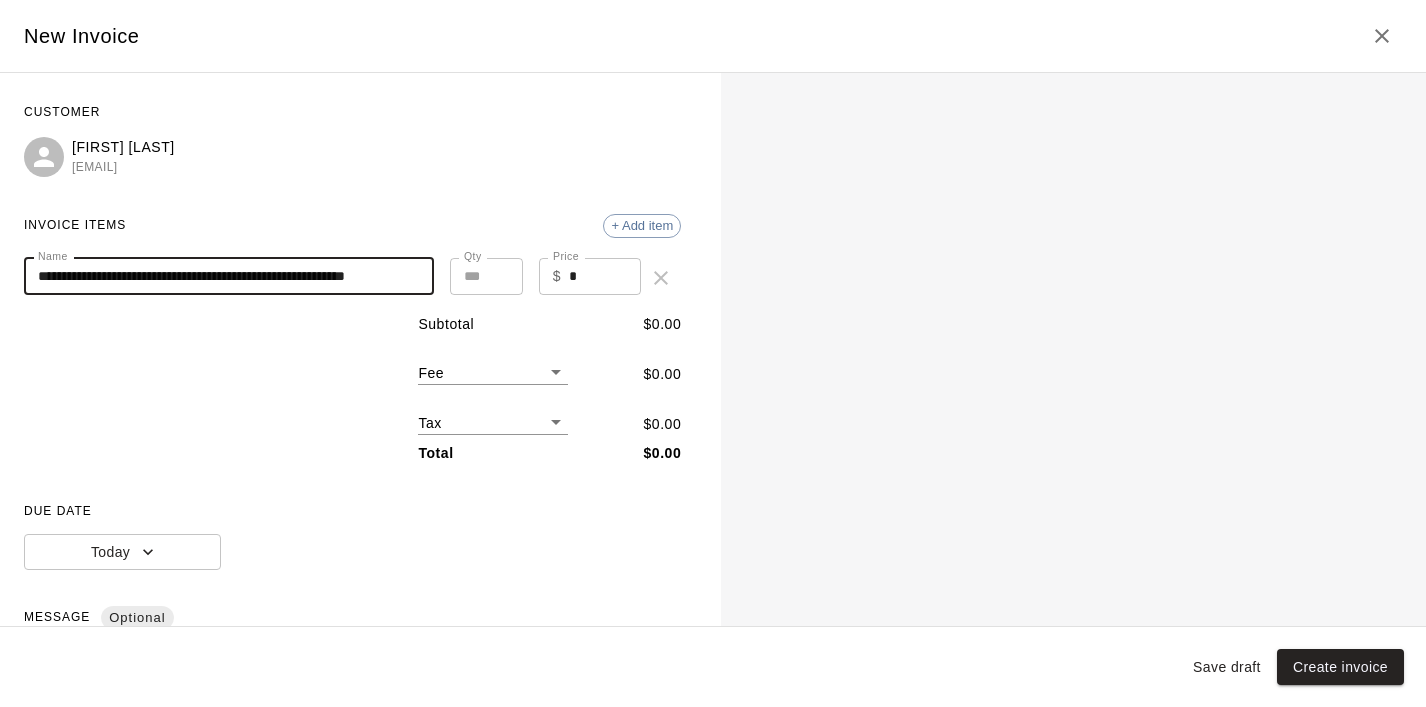 scroll, scrollTop: 0, scrollLeft: 15, axis: horizontal 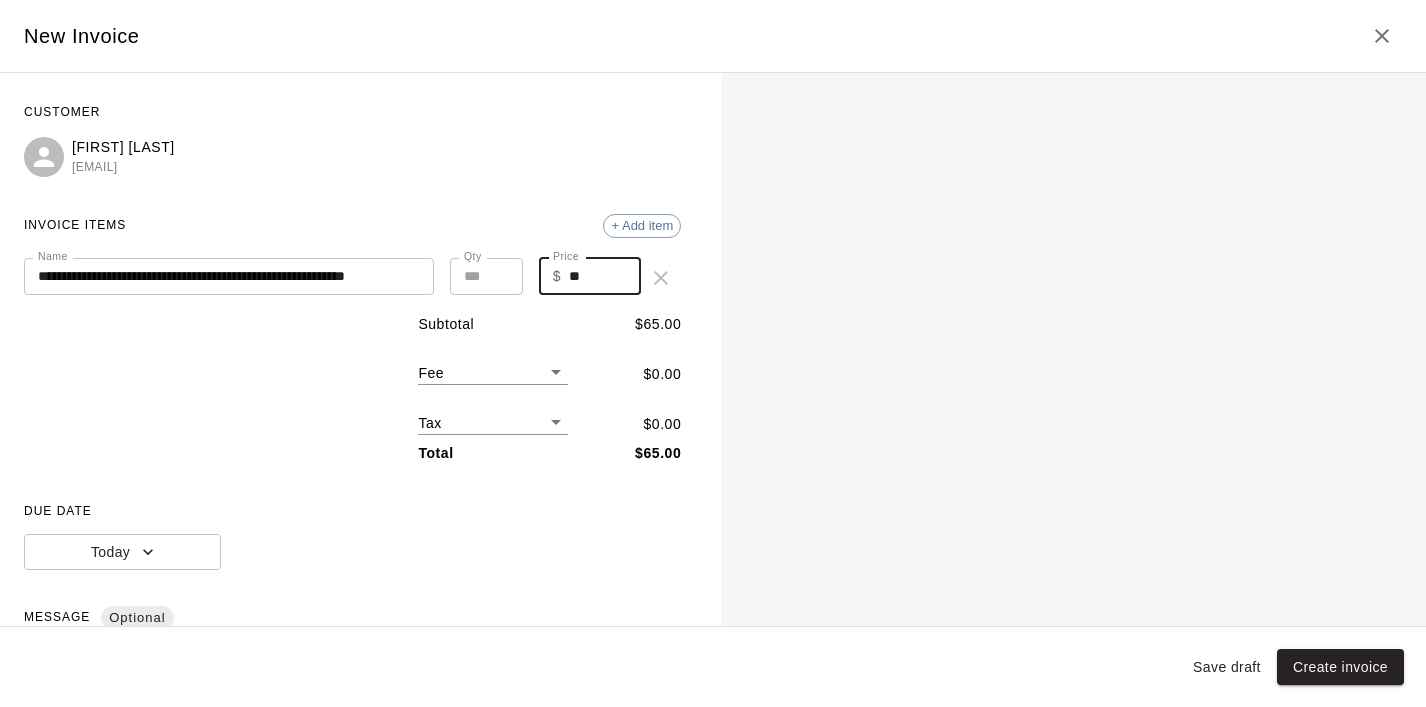 type on "**" 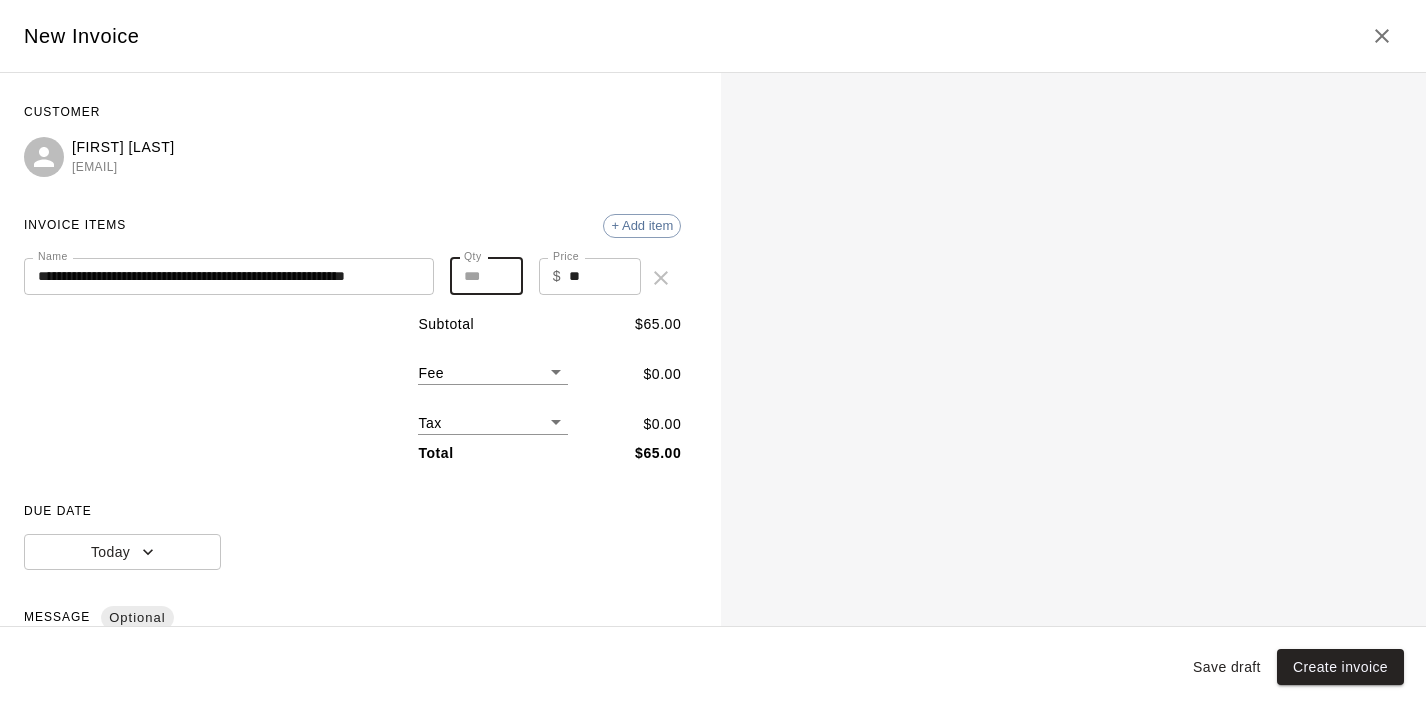 type on "**" 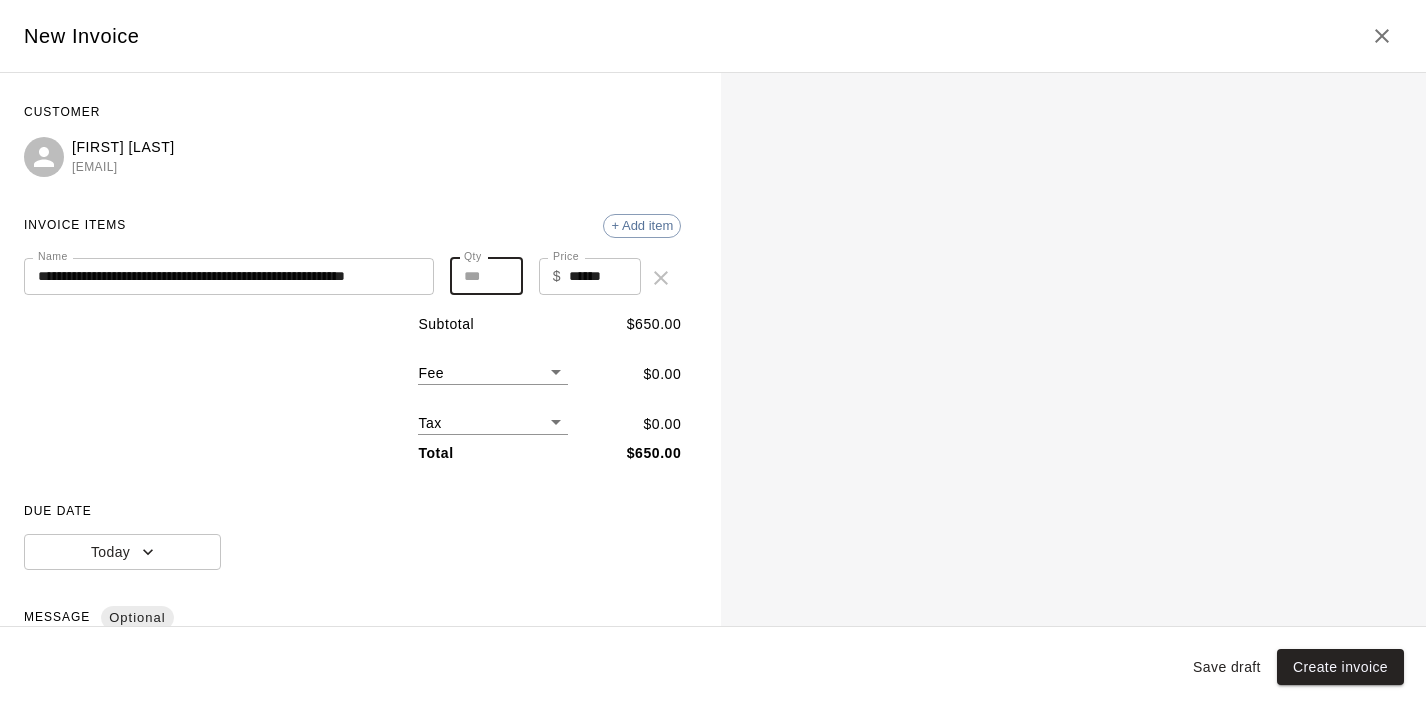 type on "*" 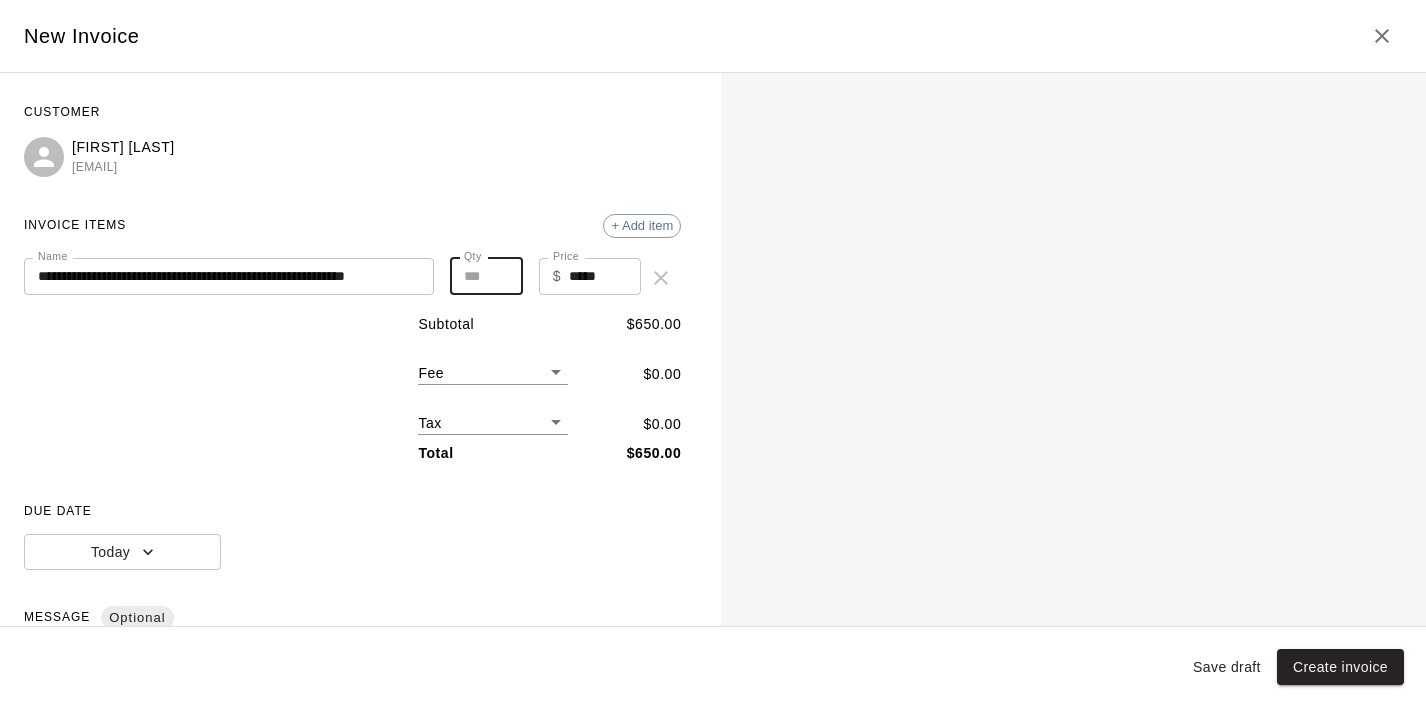 type 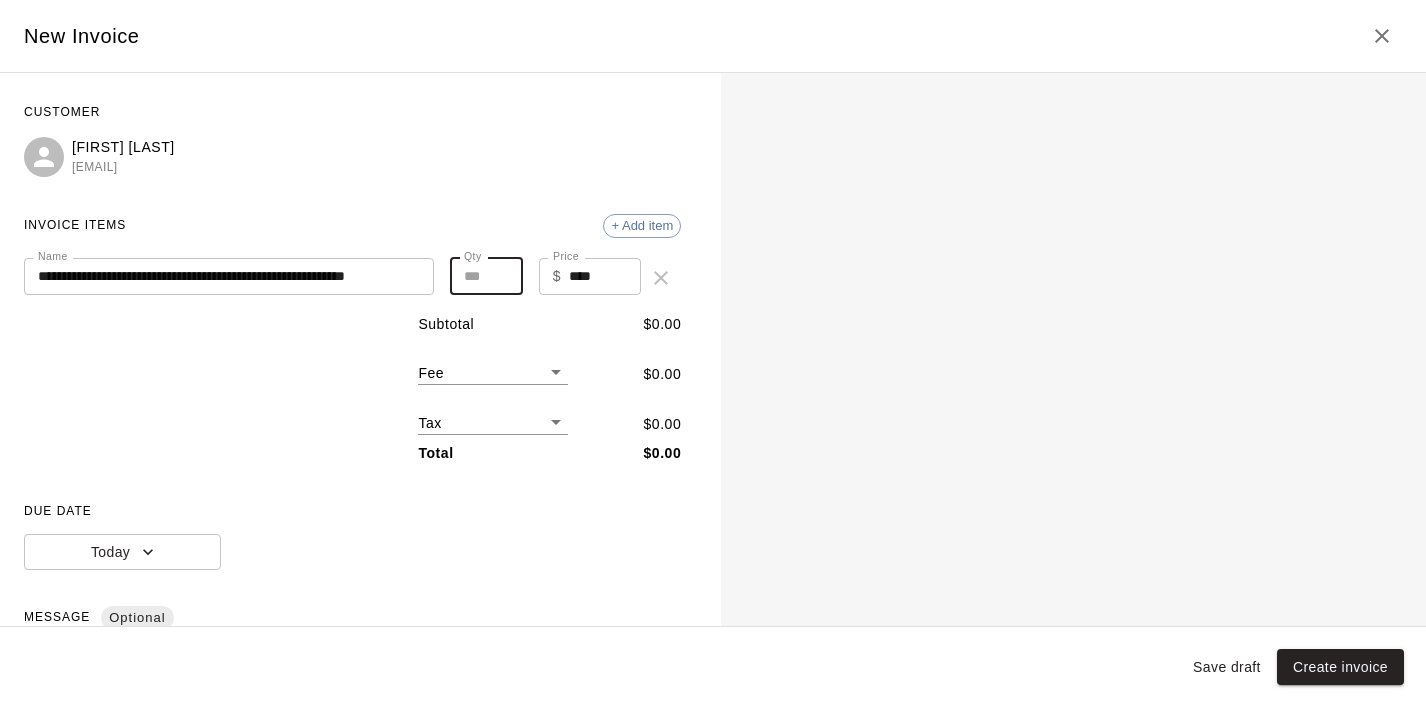 type on "**" 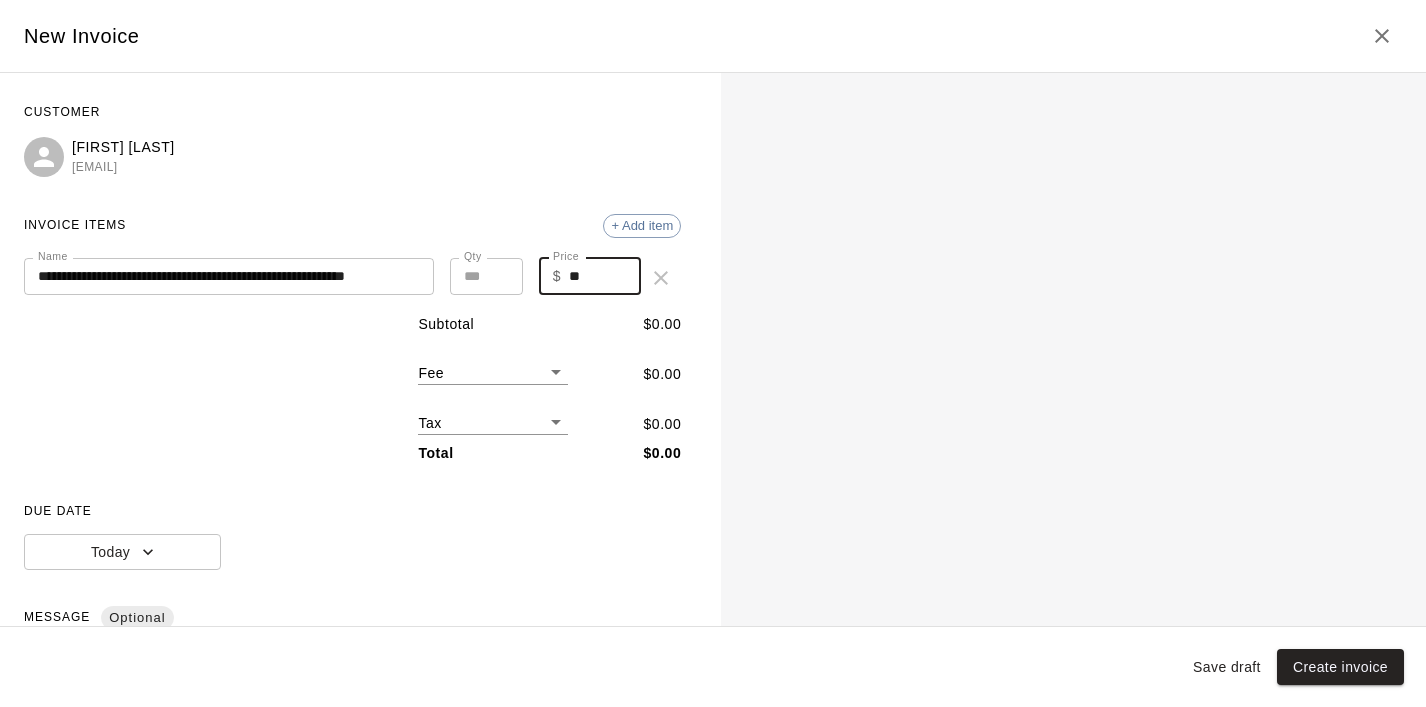 type on "*" 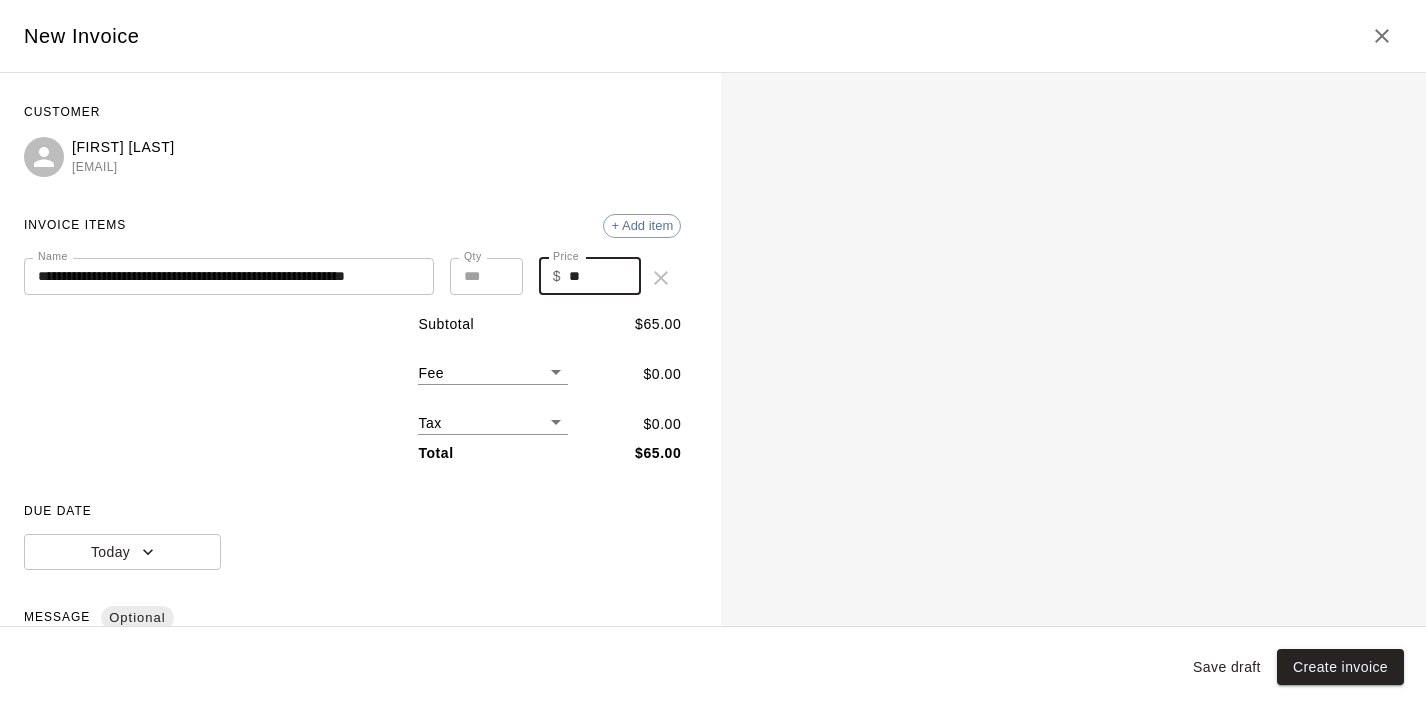 type on "**" 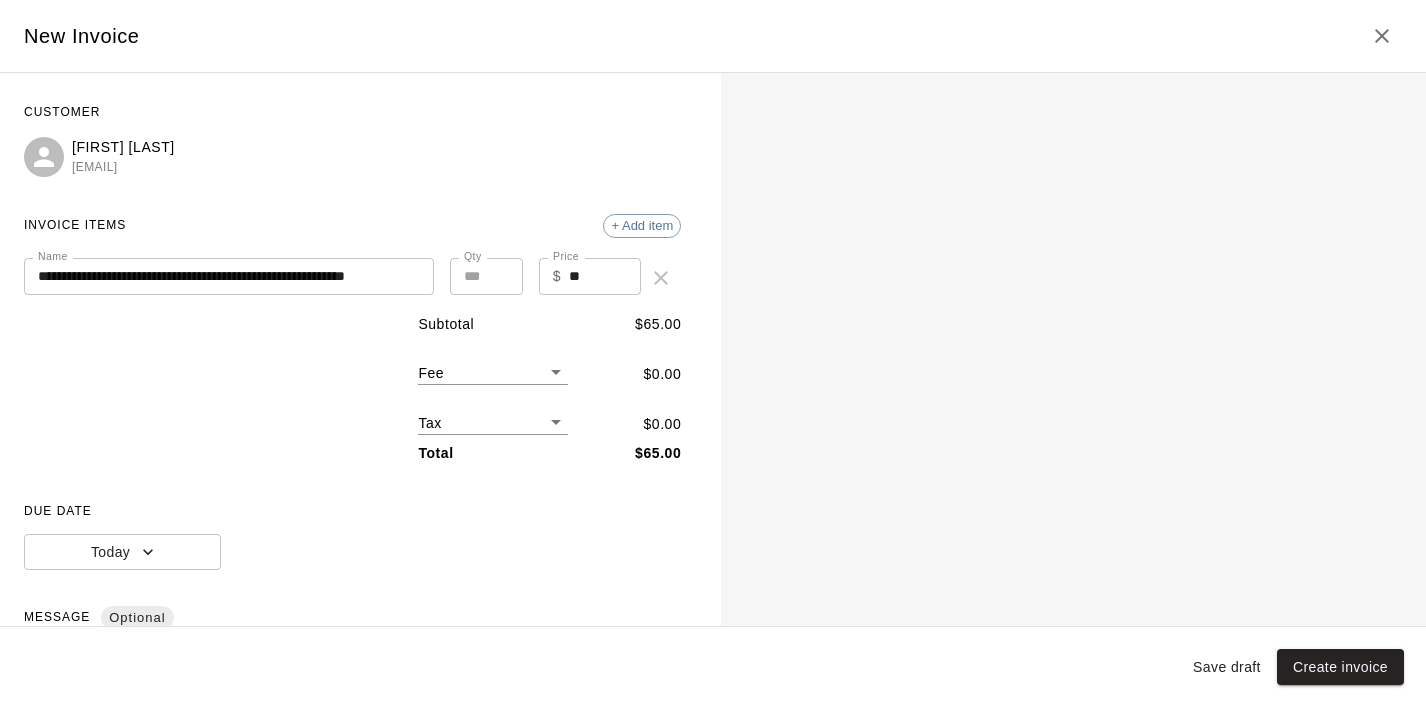 click on "Subtotal $ 65.00 Fee ​ $ 0.00 Tax ​ $ 0.00 Total $ 65.00" at bounding box center (352, 389) 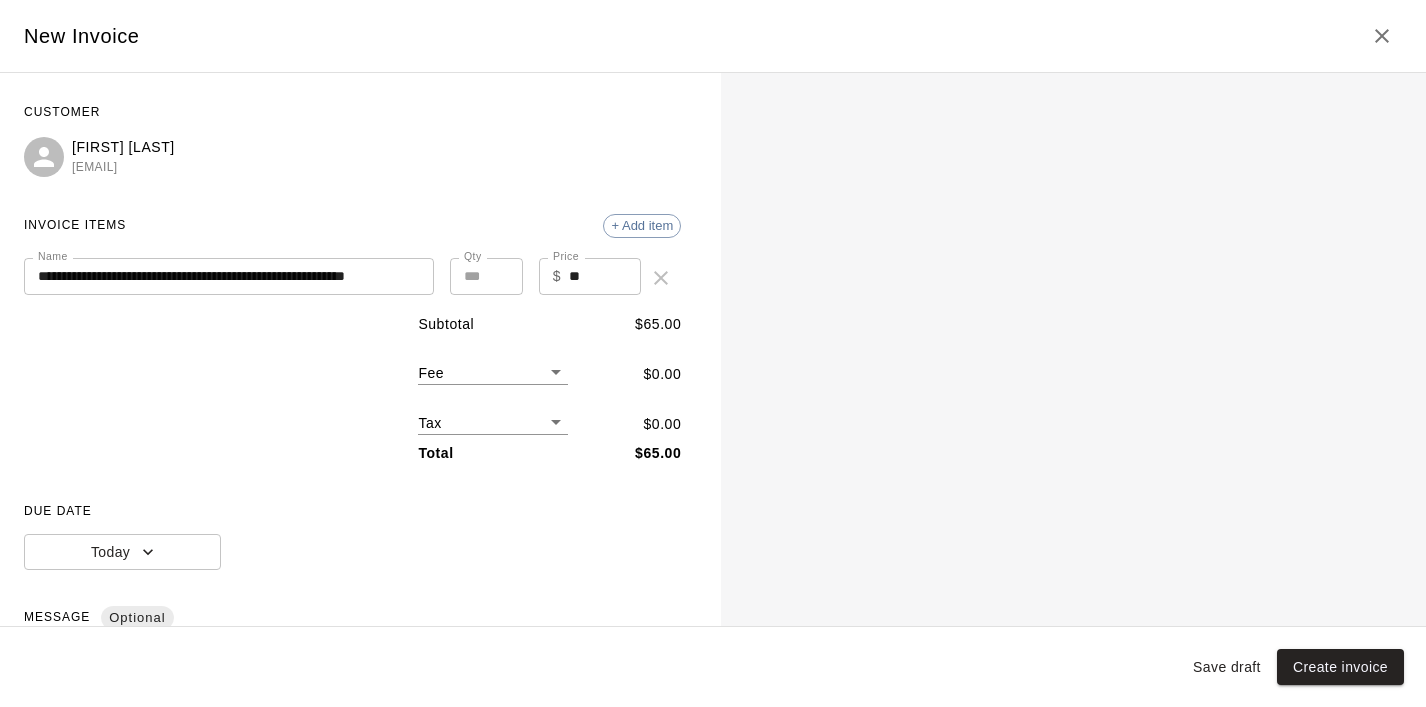type on "**" 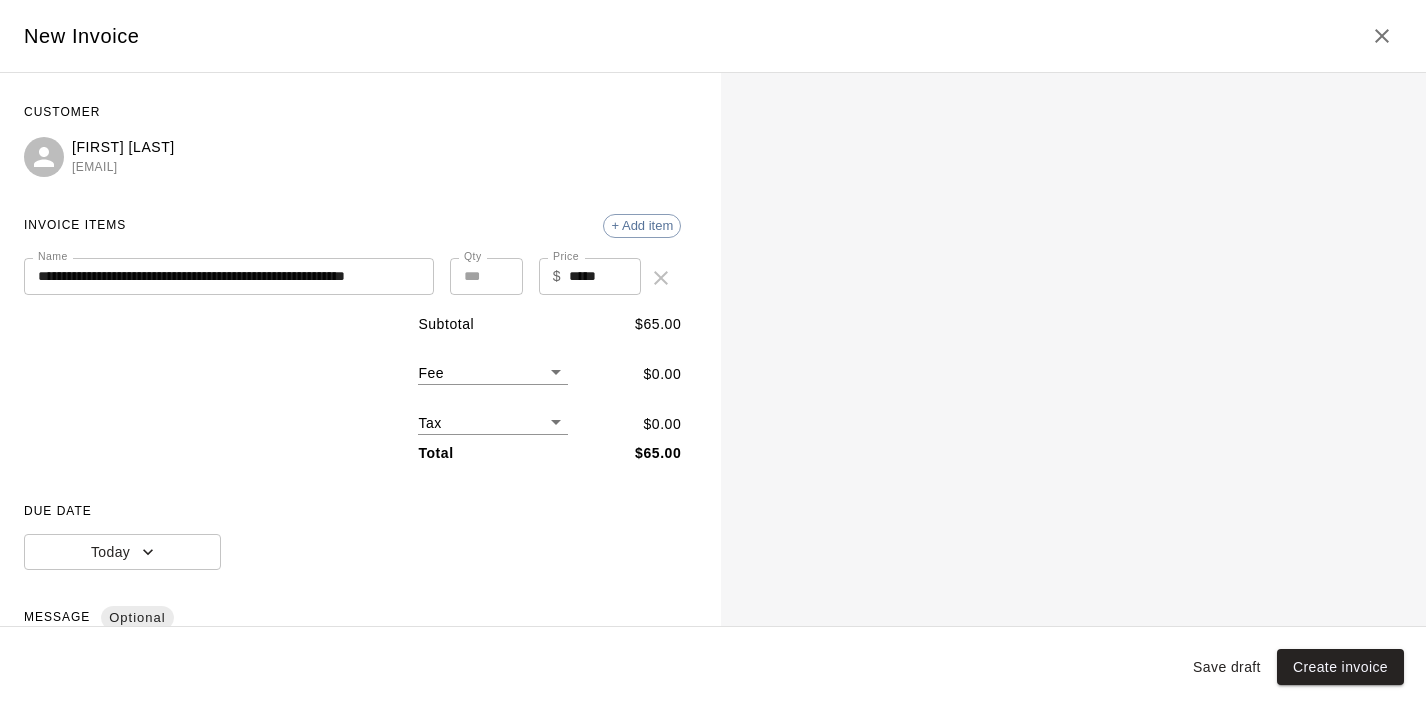 click on "**" at bounding box center [486, 276] 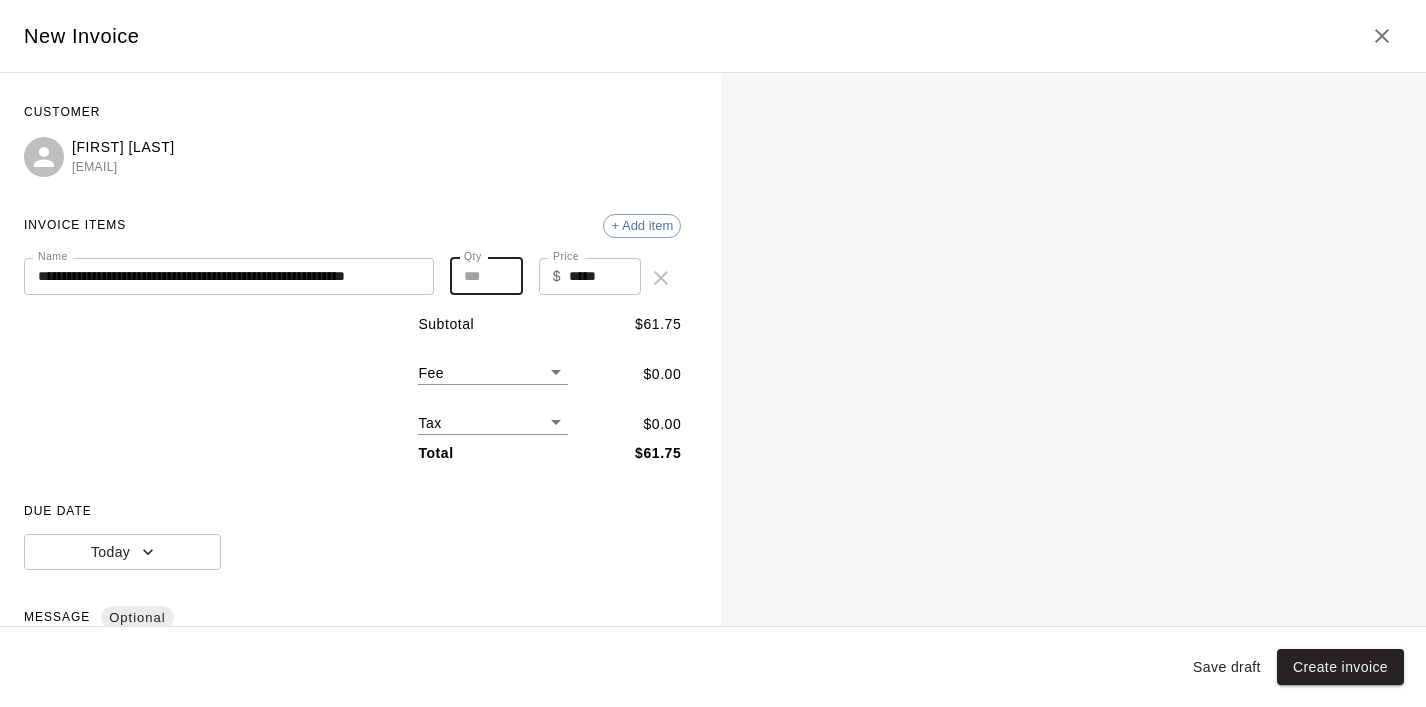click on "**" at bounding box center (486, 276) 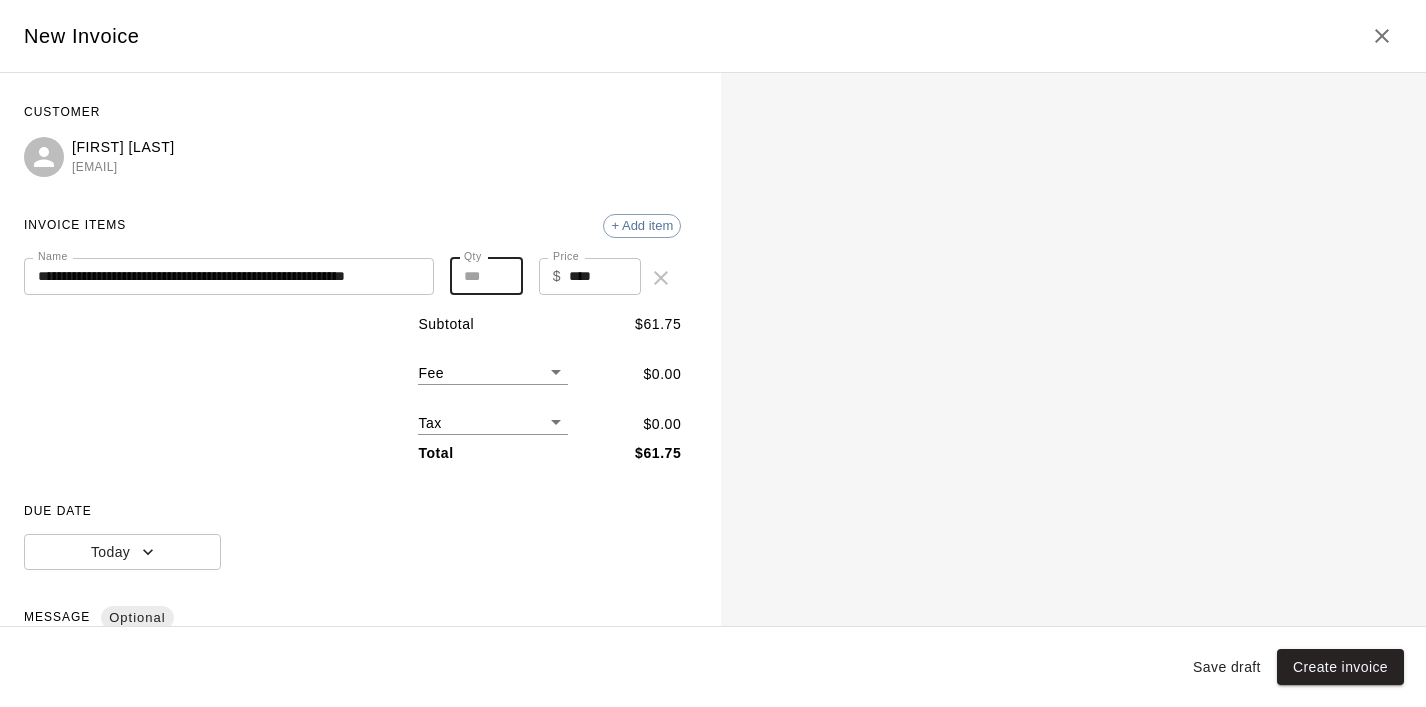 type on "**" 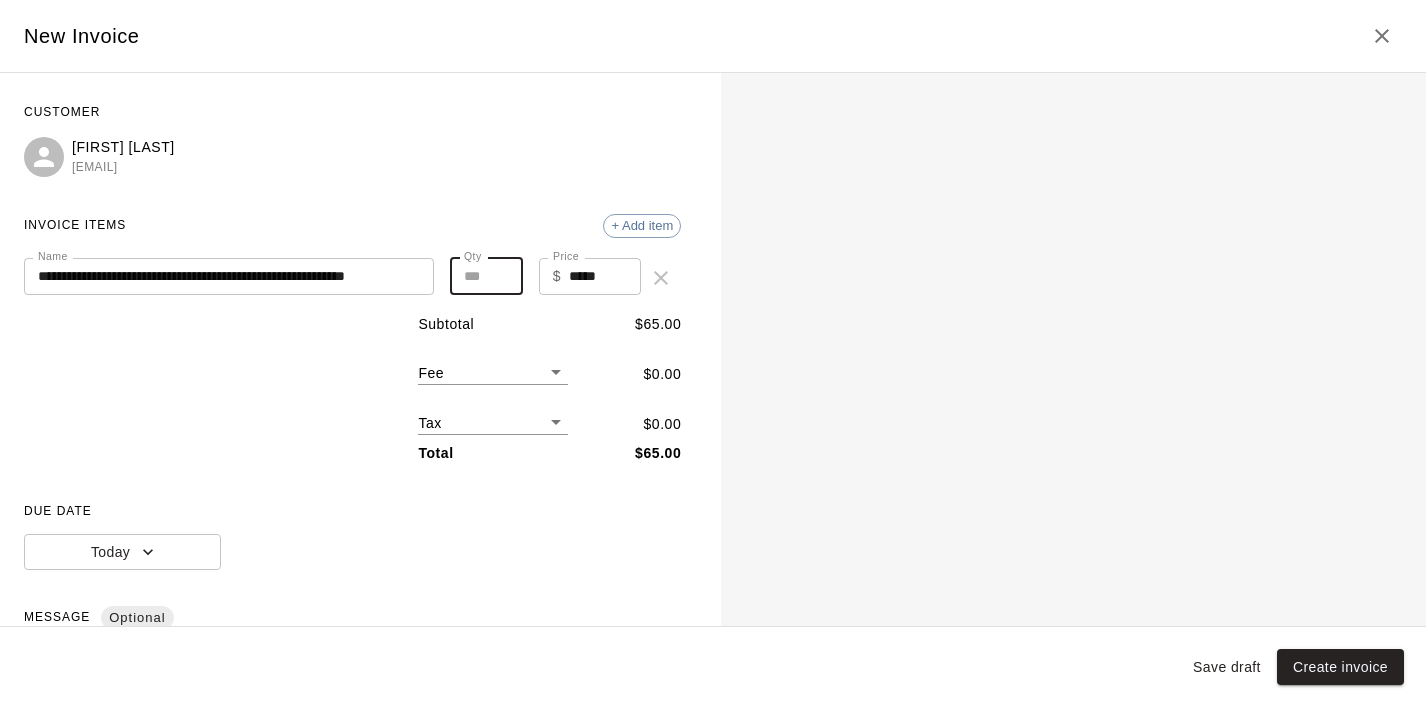 drag, startPoint x: 490, startPoint y: 280, endPoint x: 457, endPoint y: 279, distance: 33.01515 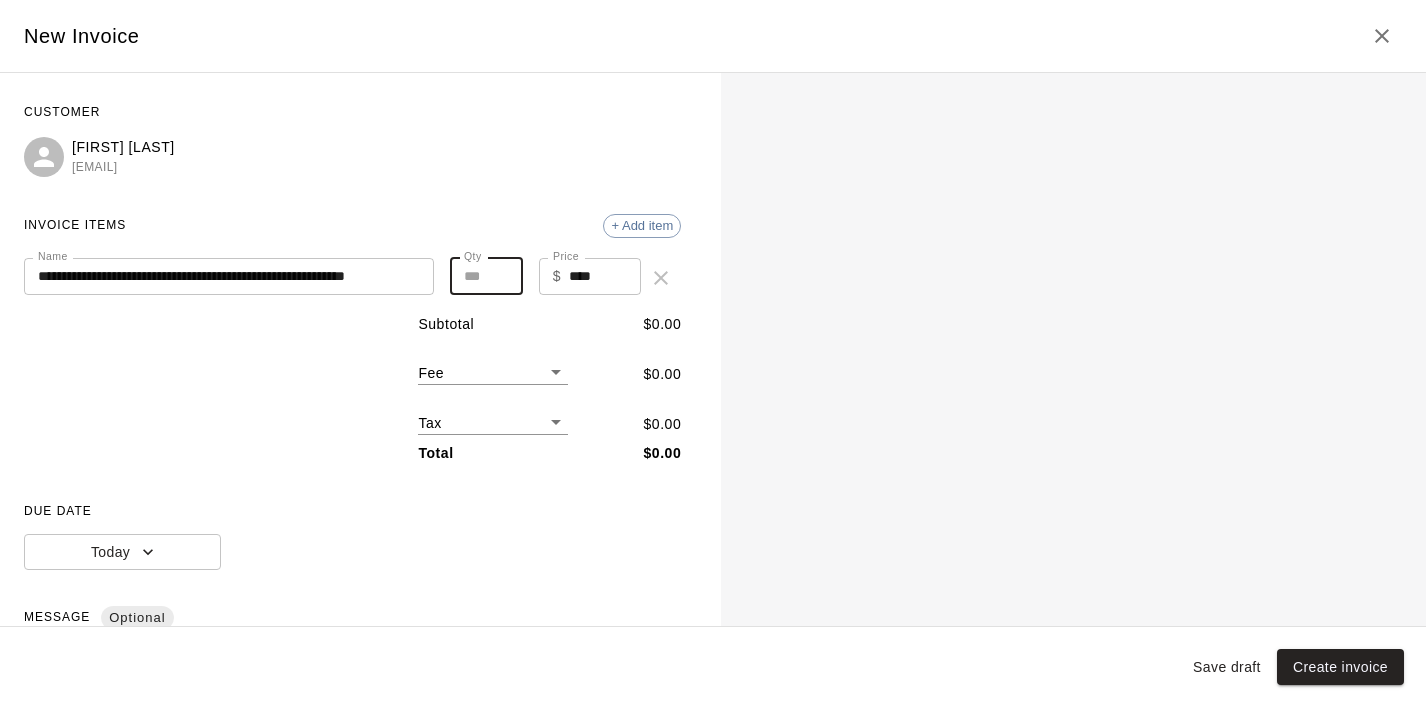 type 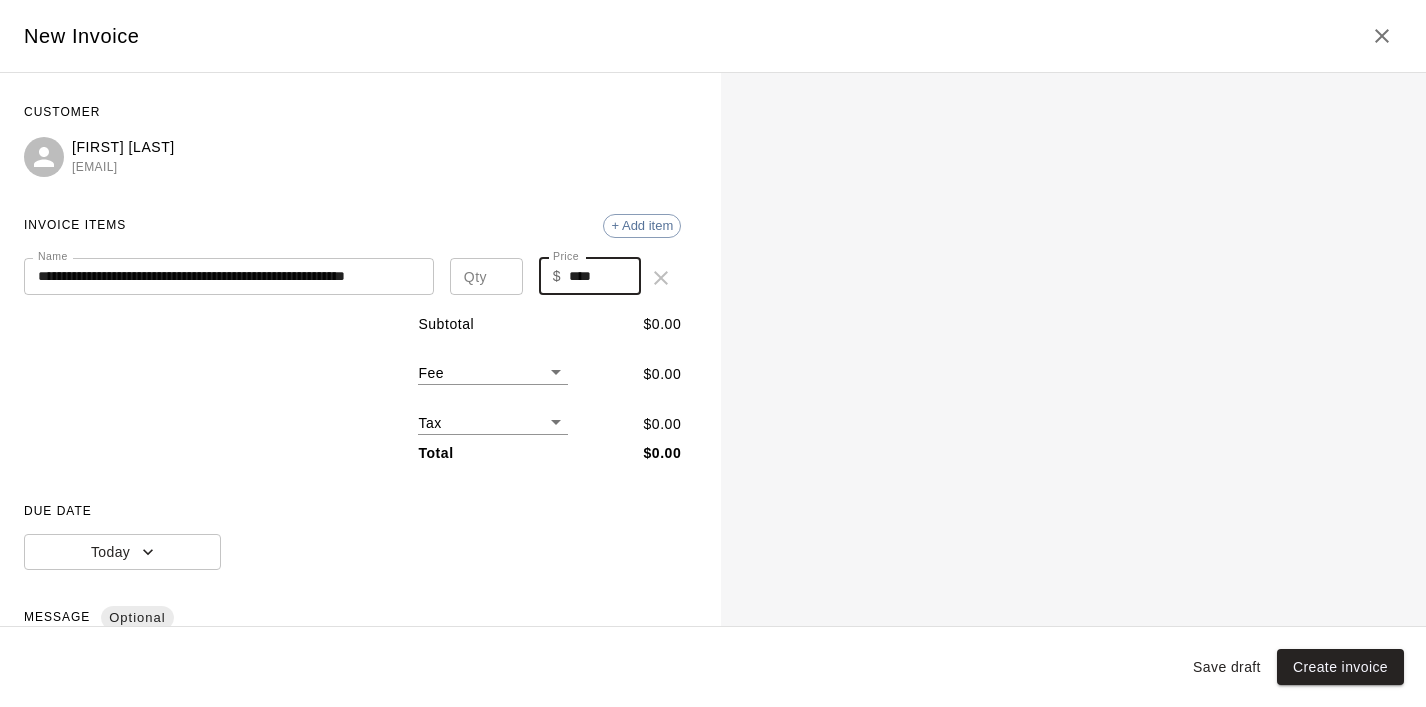 click on "****" at bounding box center [605, 276] 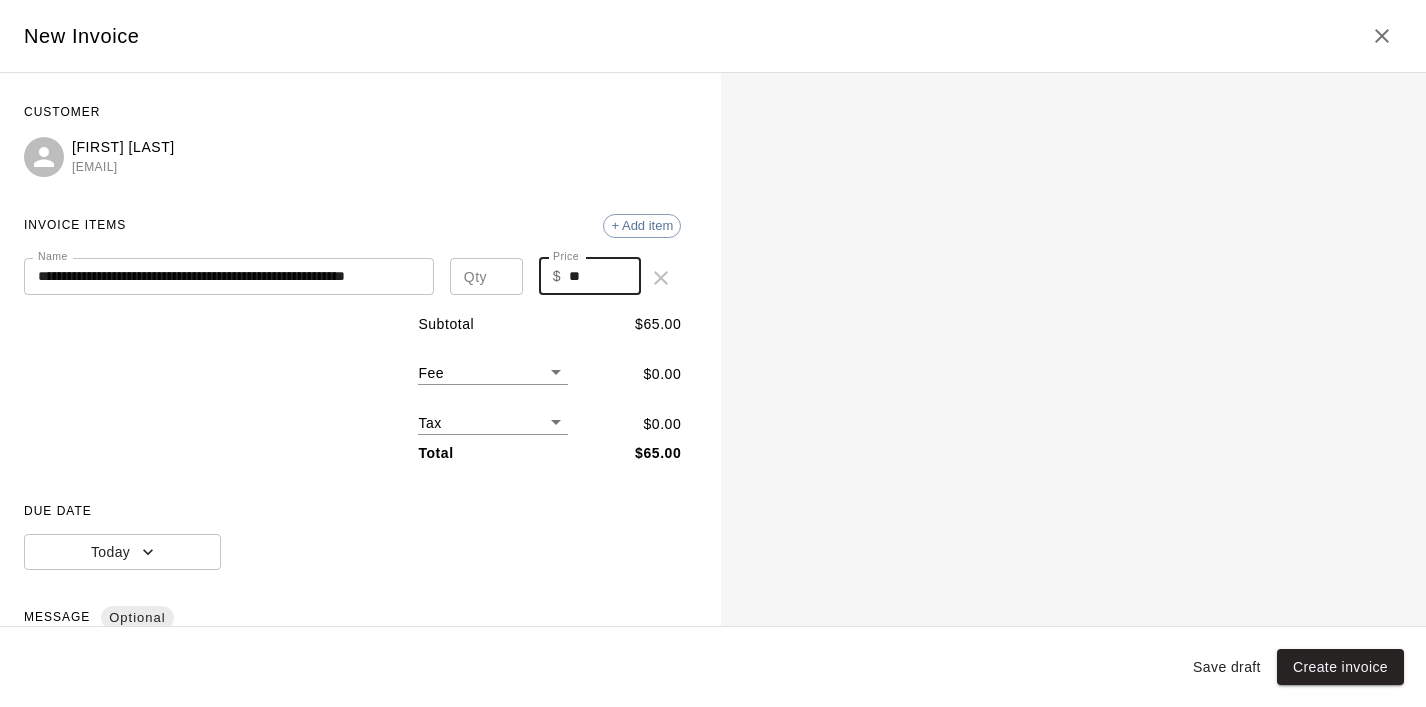 type on "**" 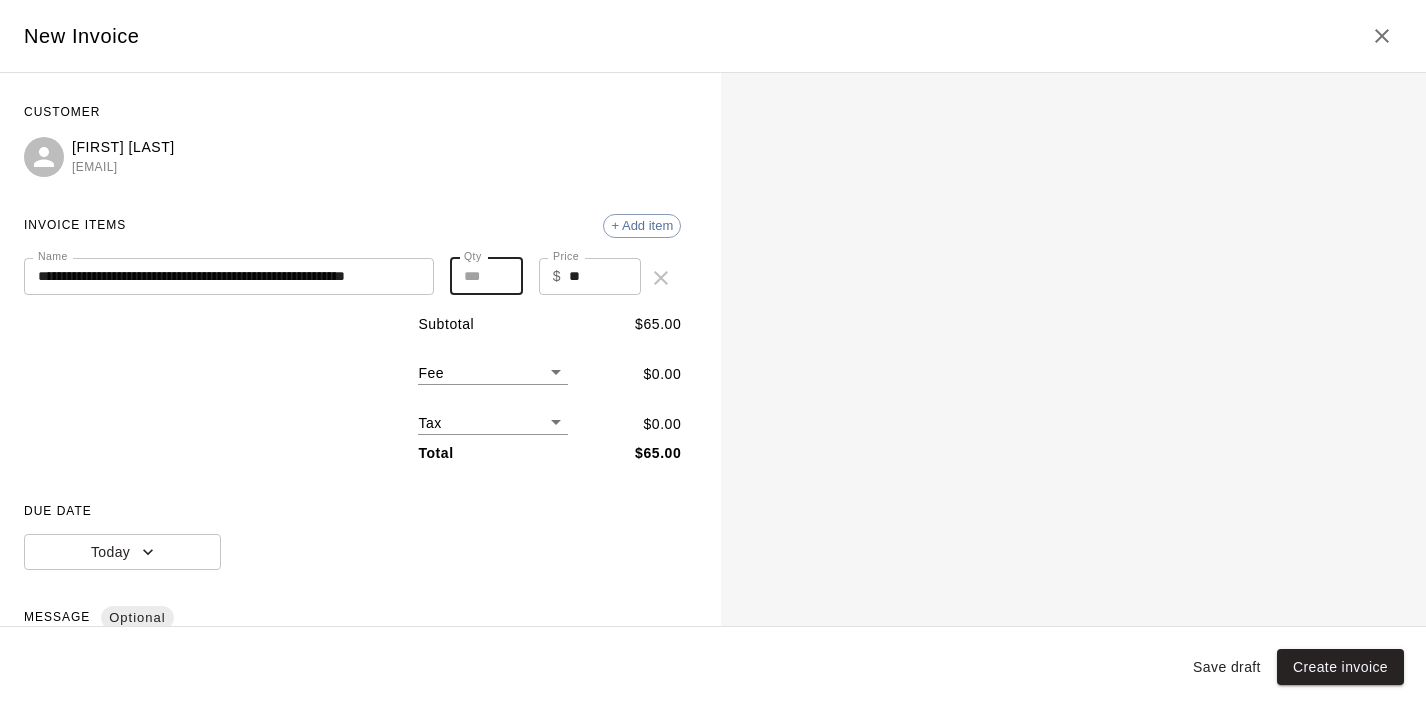 click on "Qty" at bounding box center (486, 276) 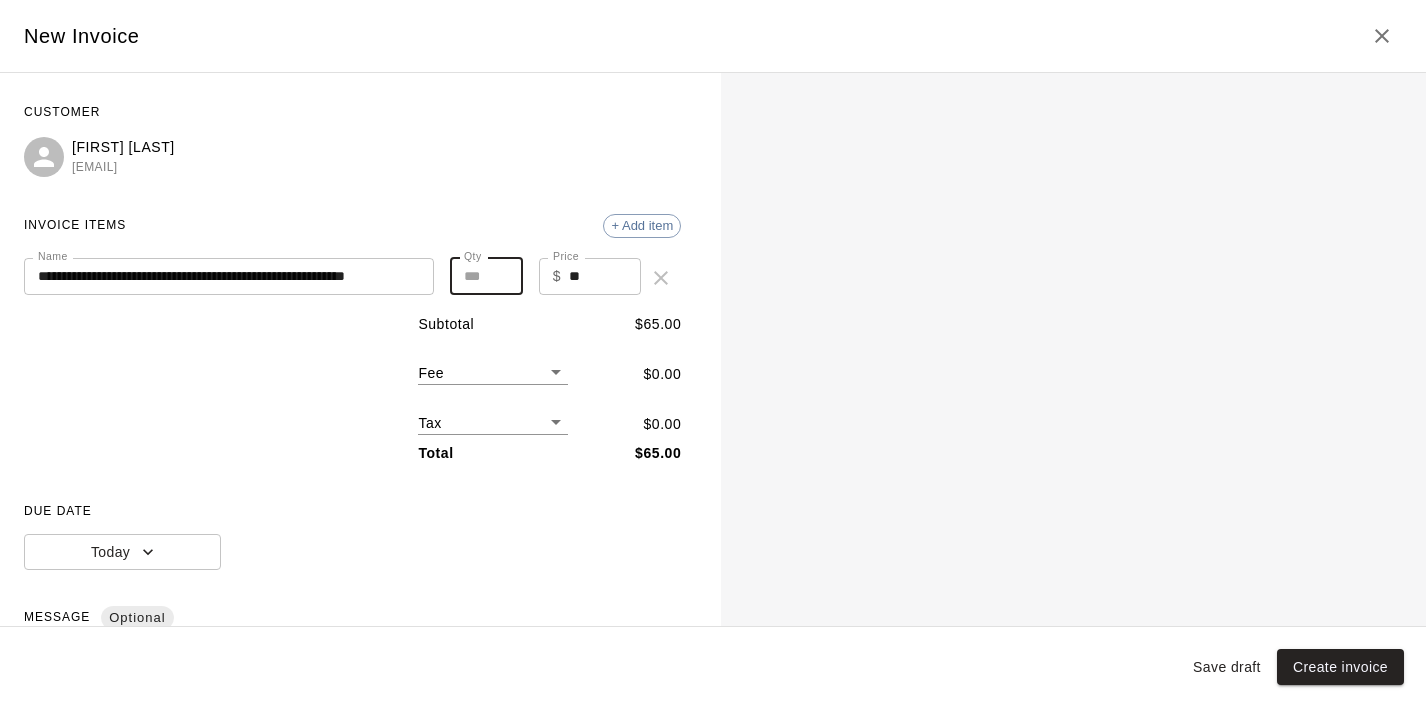type on "*" 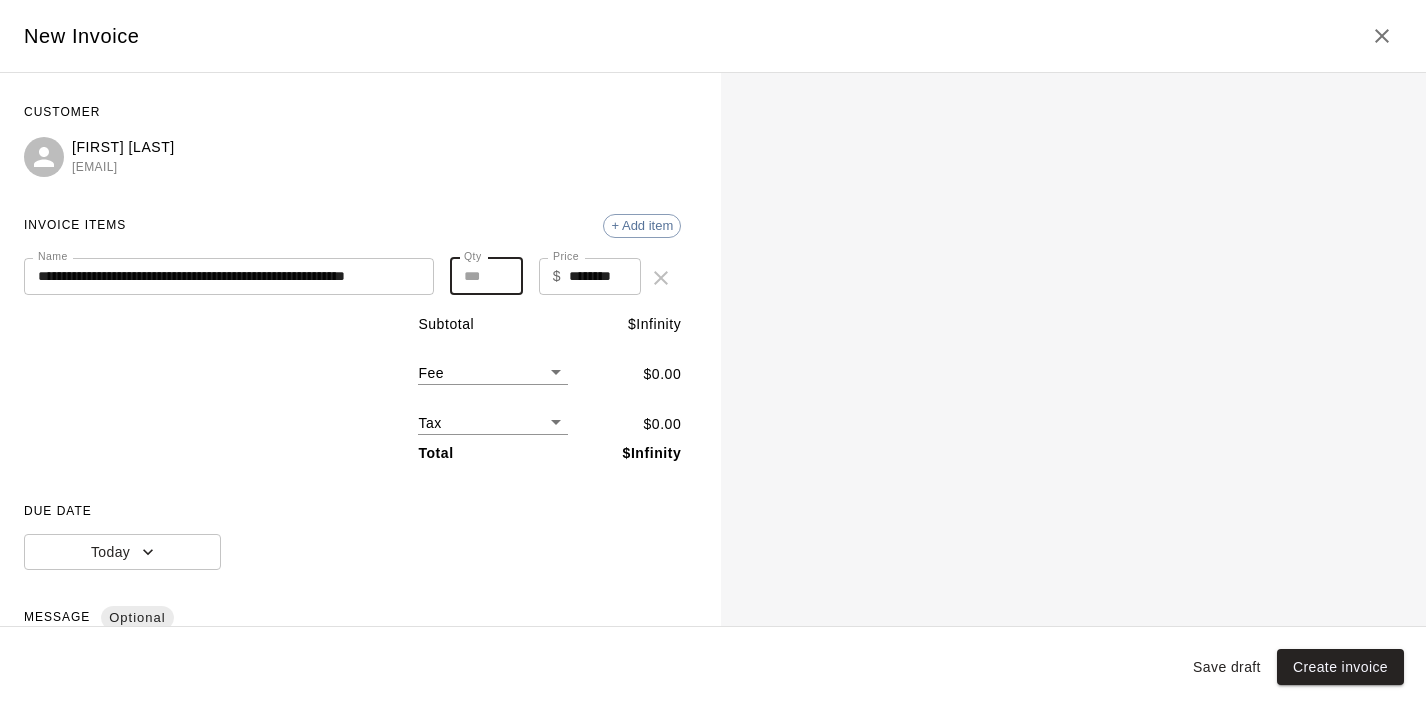 type on "**" 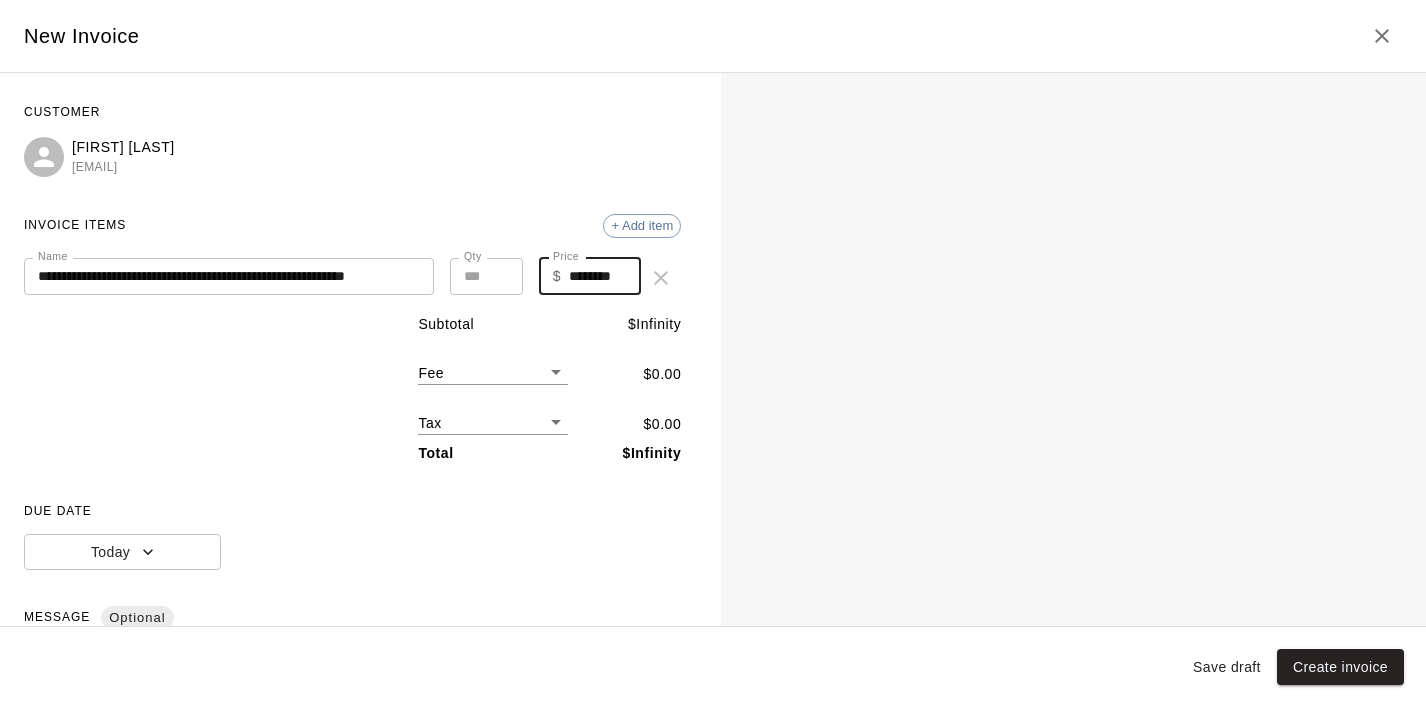 click on "********" at bounding box center (605, 276) 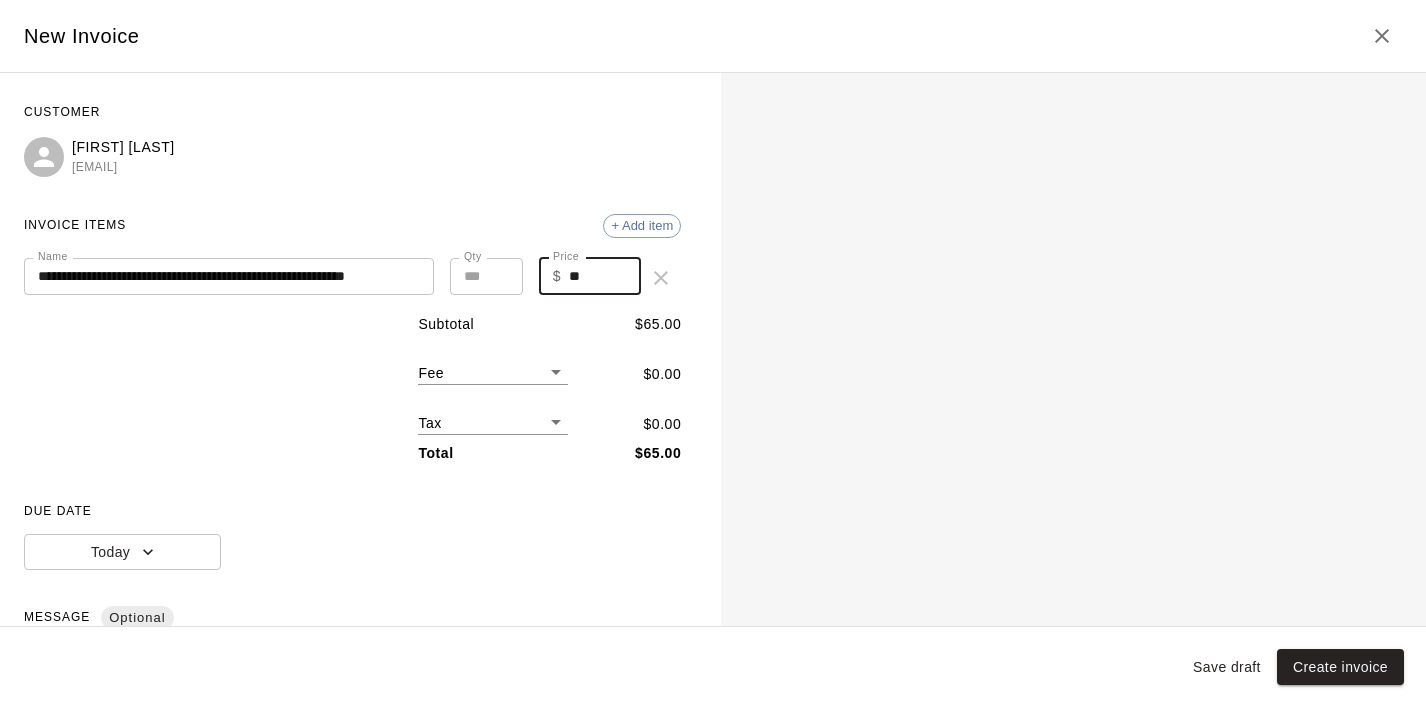 type on "**" 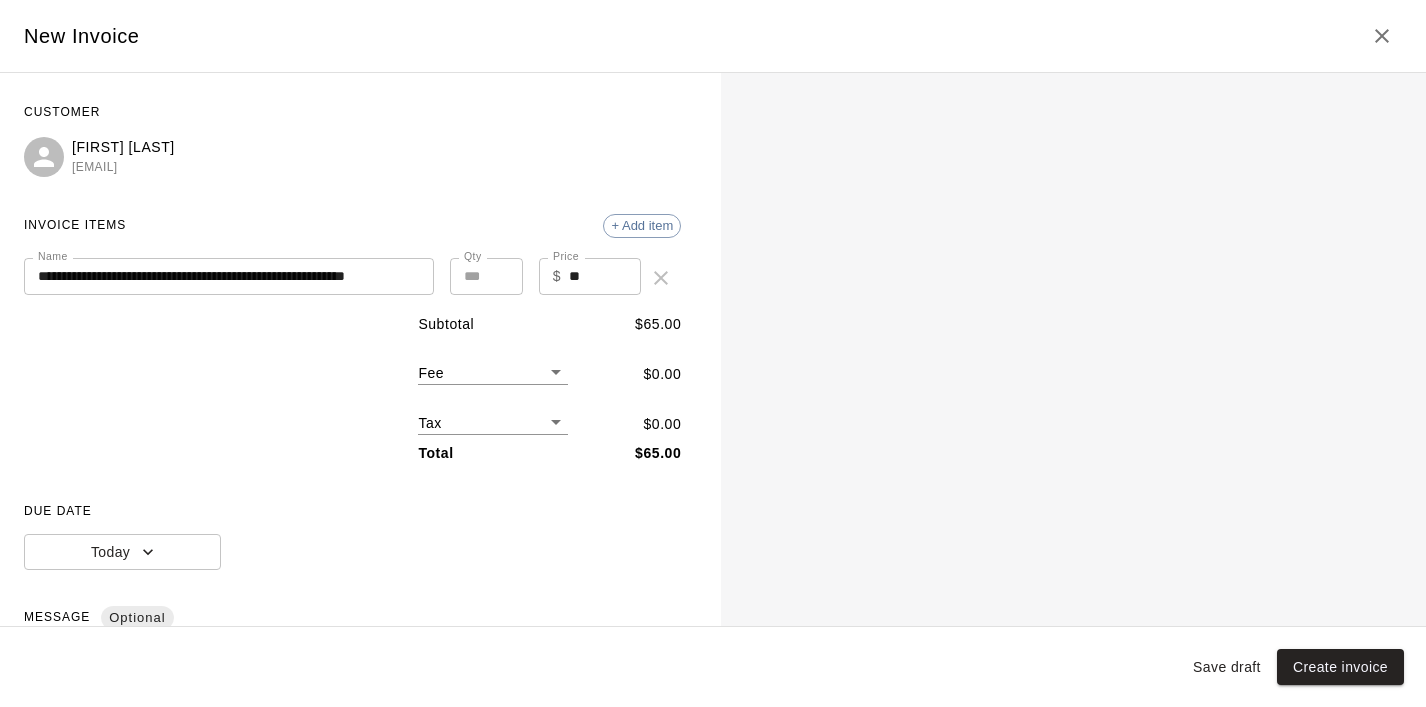 click on "$ 65.00" at bounding box center (658, 453) 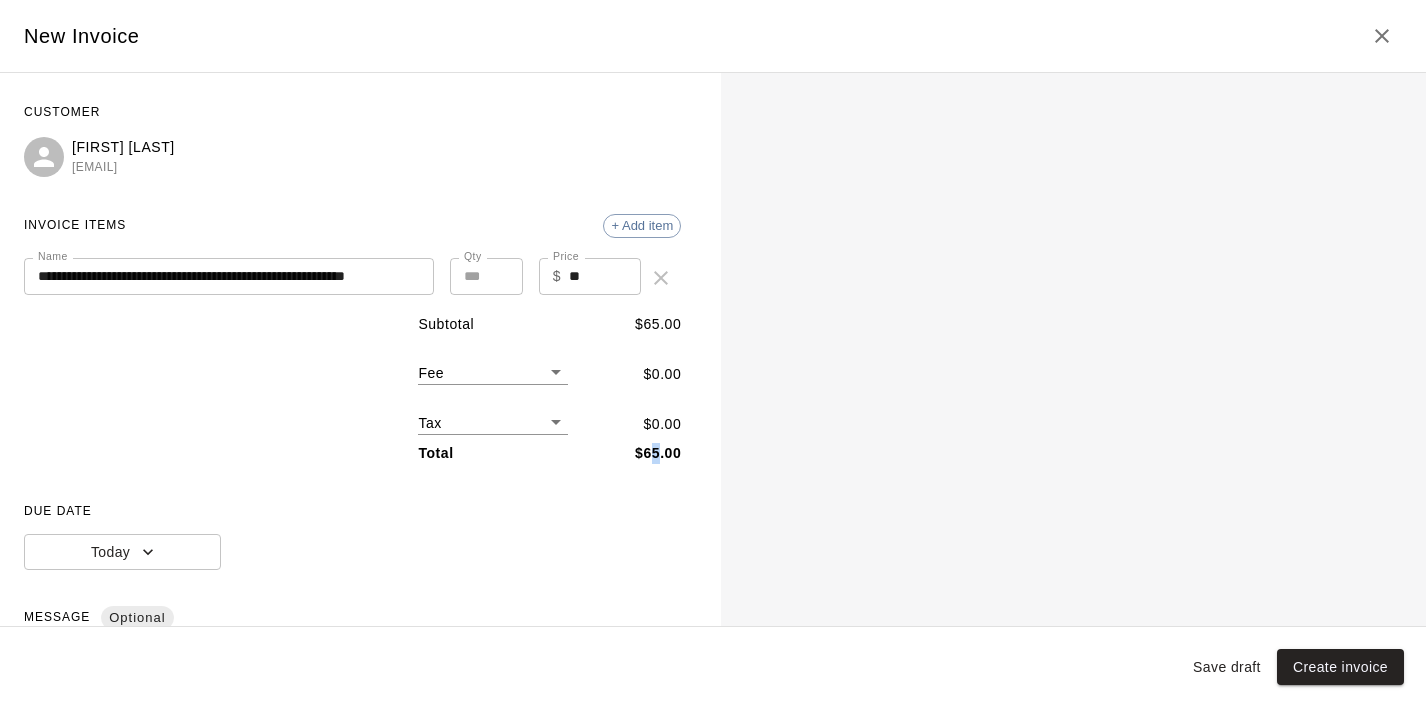 click on "$ 65.00" at bounding box center [658, 453] 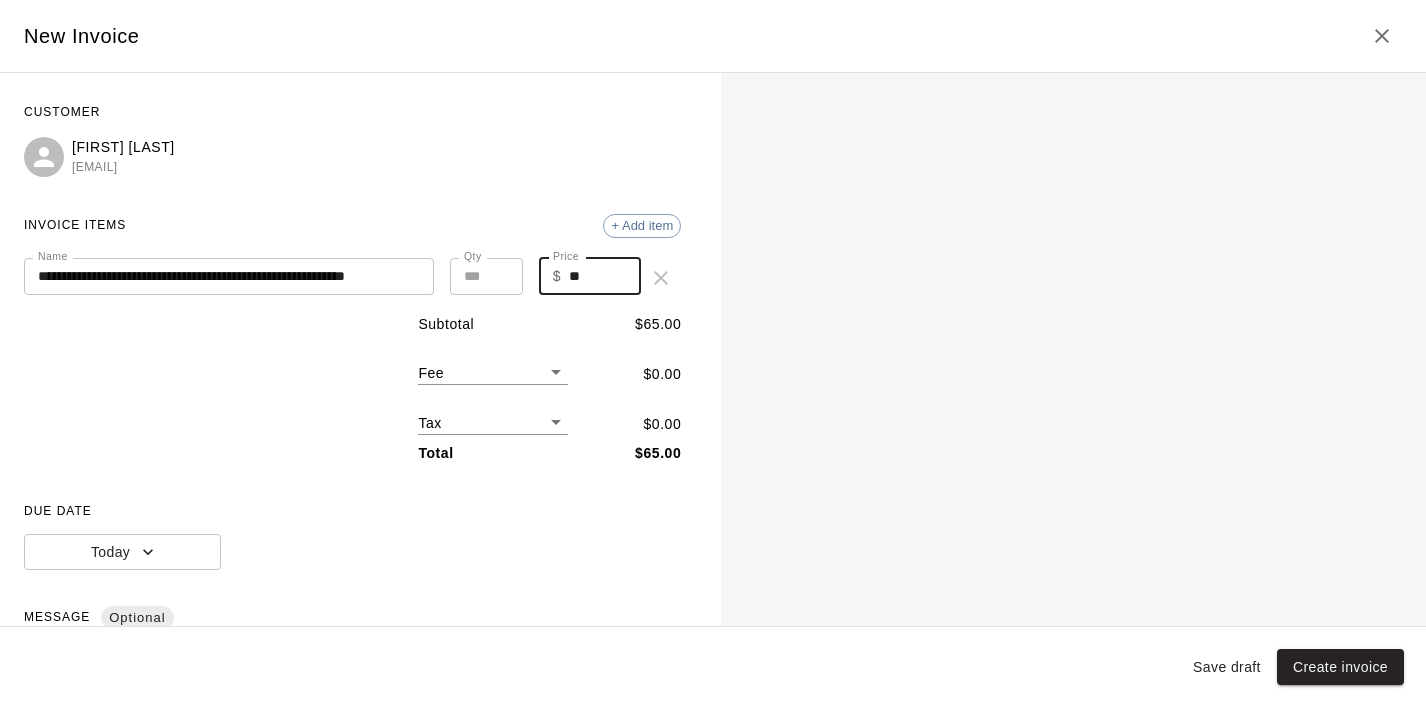click on "**" at bounding box center (605, 276) 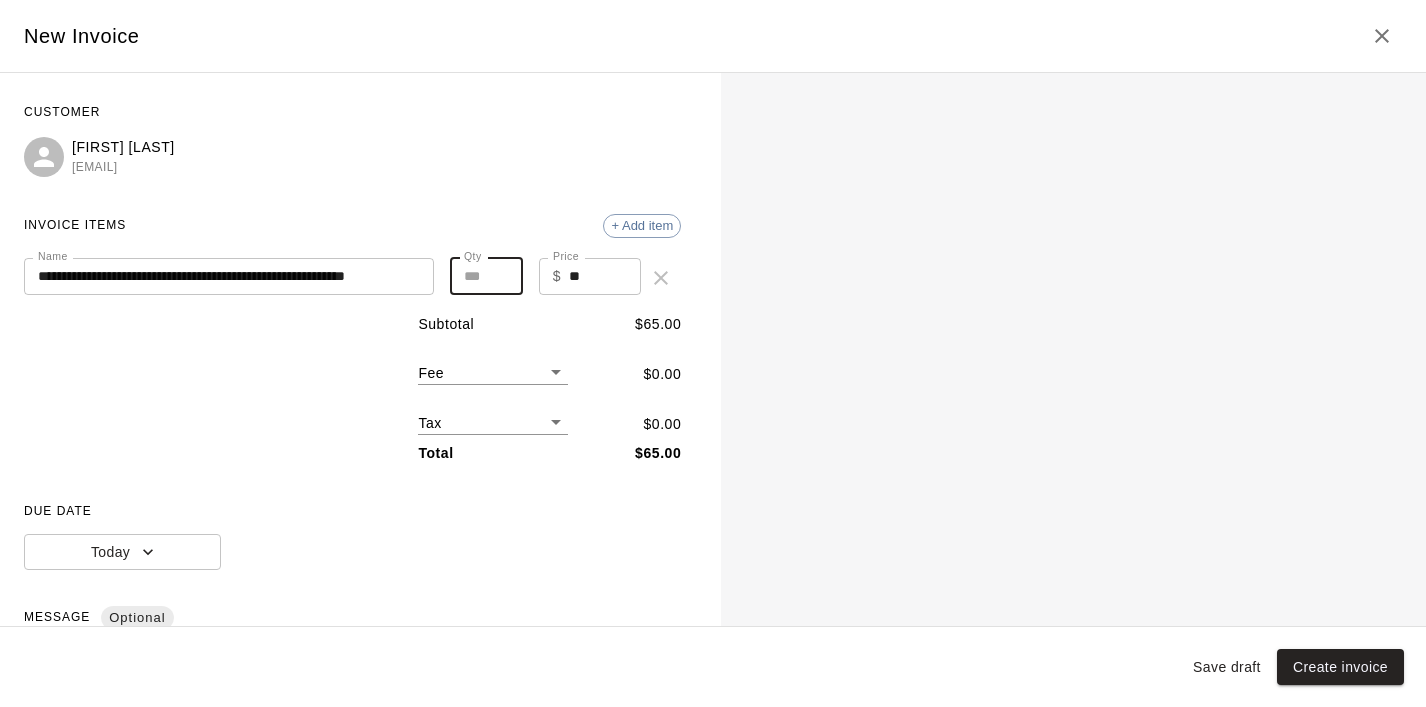 click on "**" at bounding box center [486, 276] 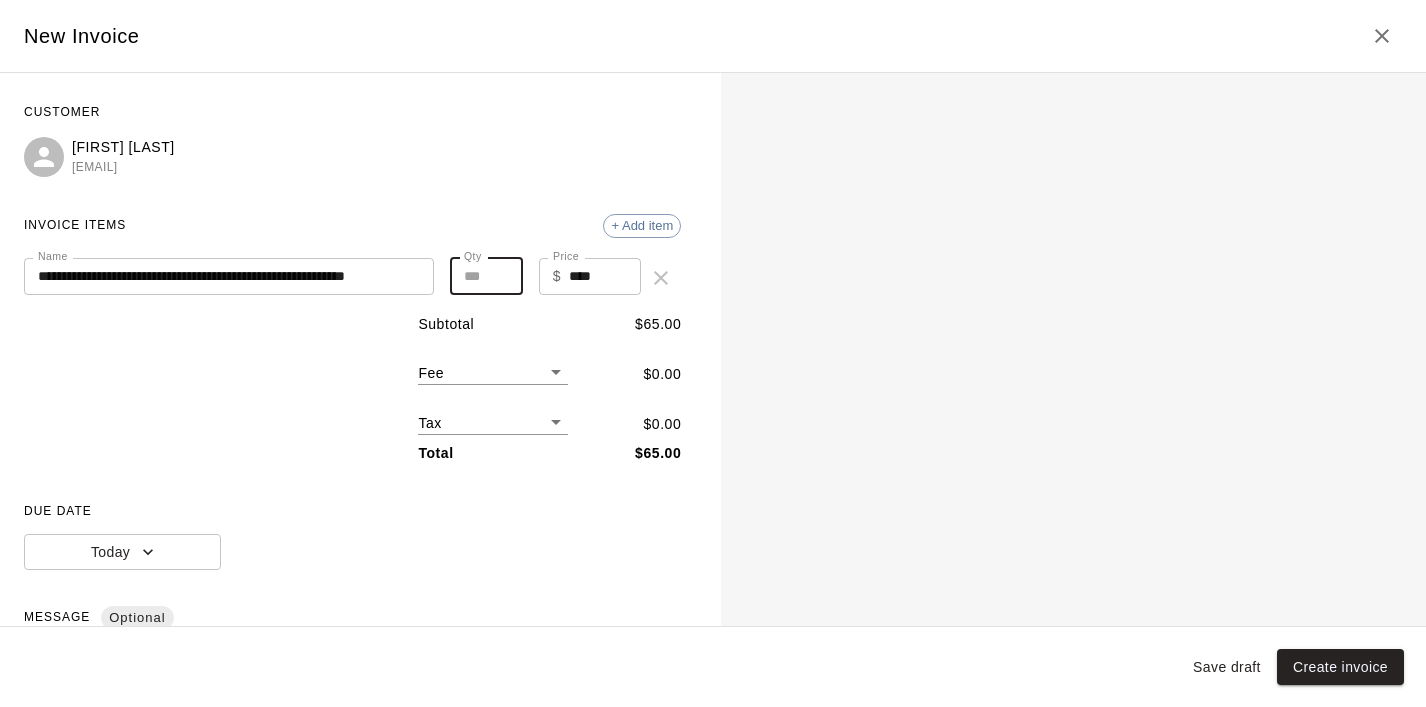 type 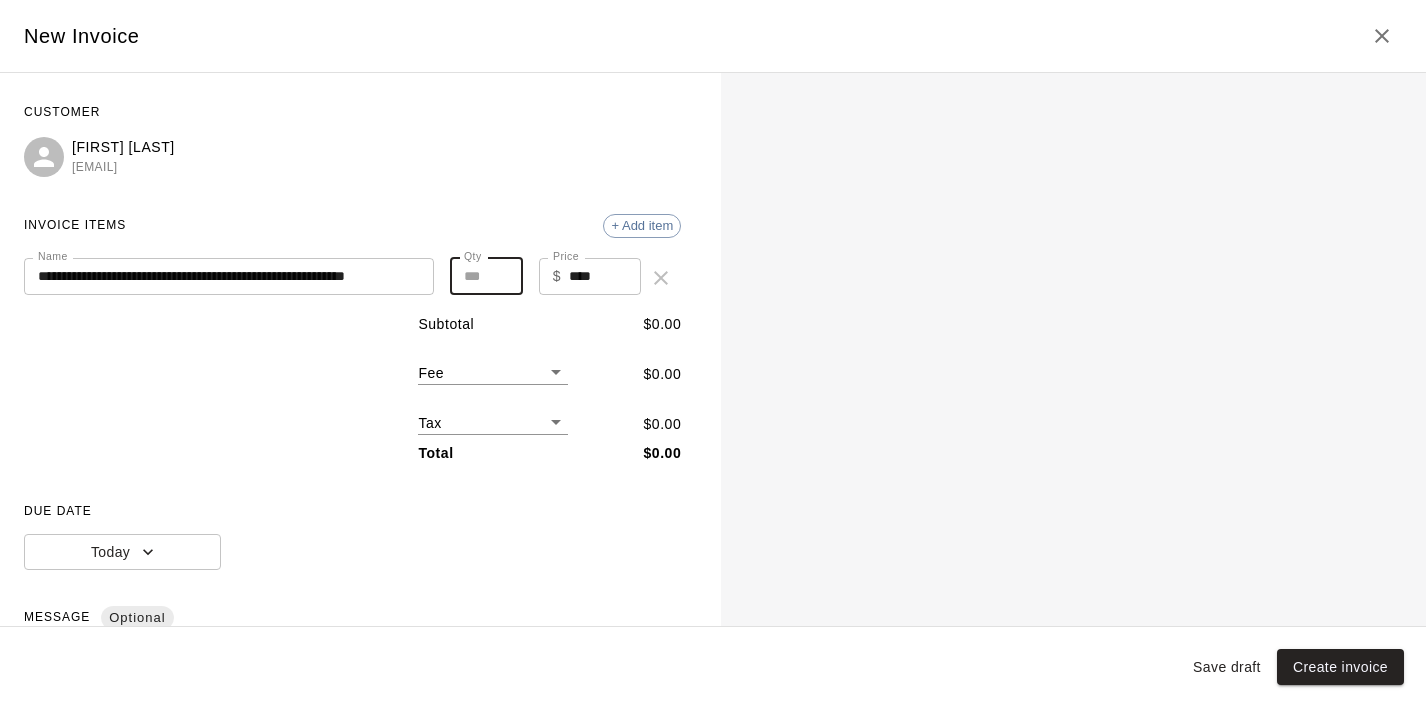 type on "*" 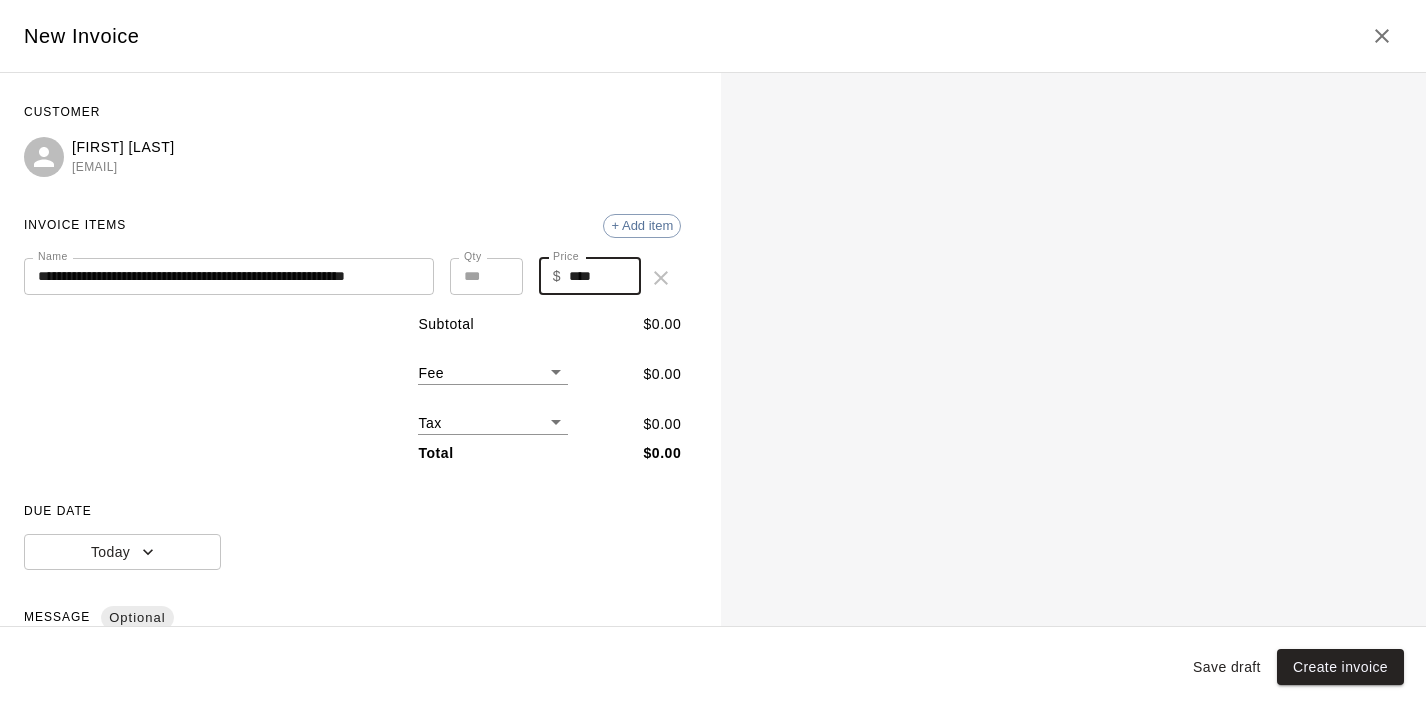 drag, startPoint x: 614, startPoint y: 276, endPoint x: 594, endPoint y: 276, distance: 20 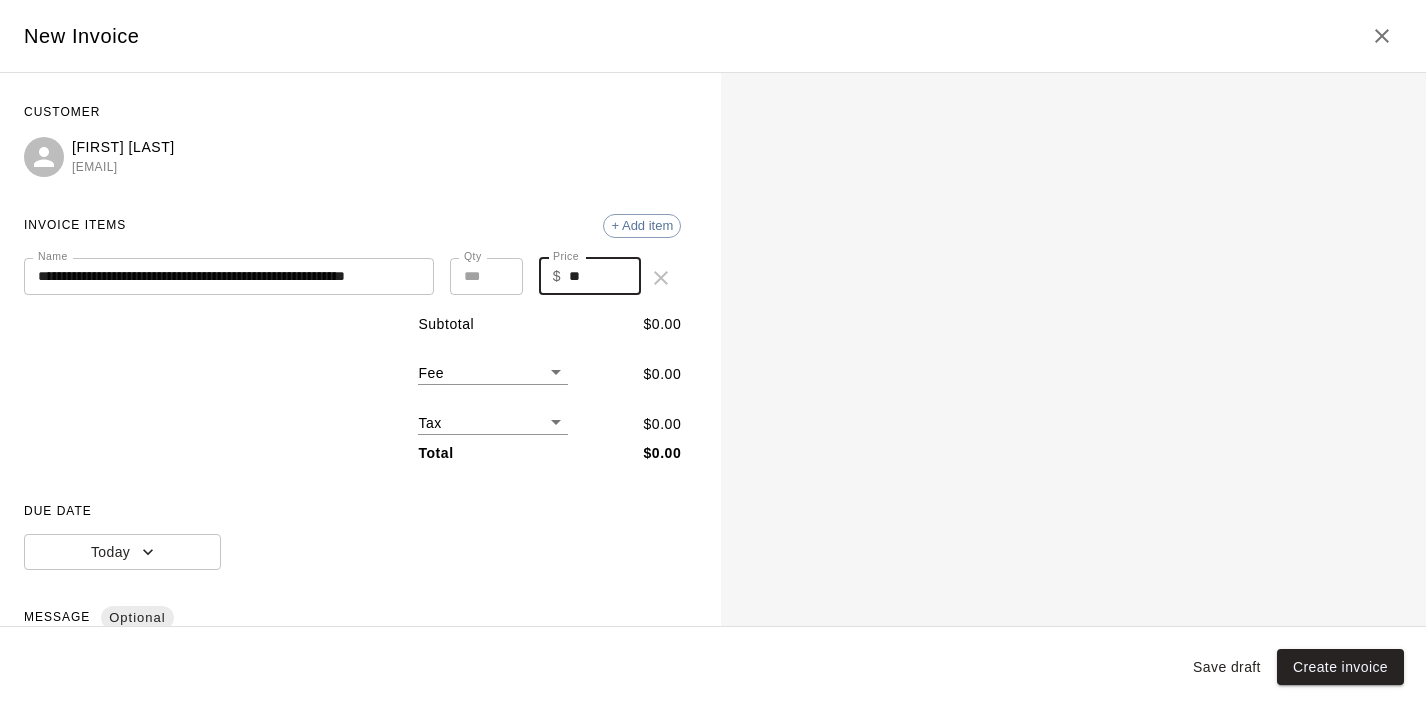 type on "**" 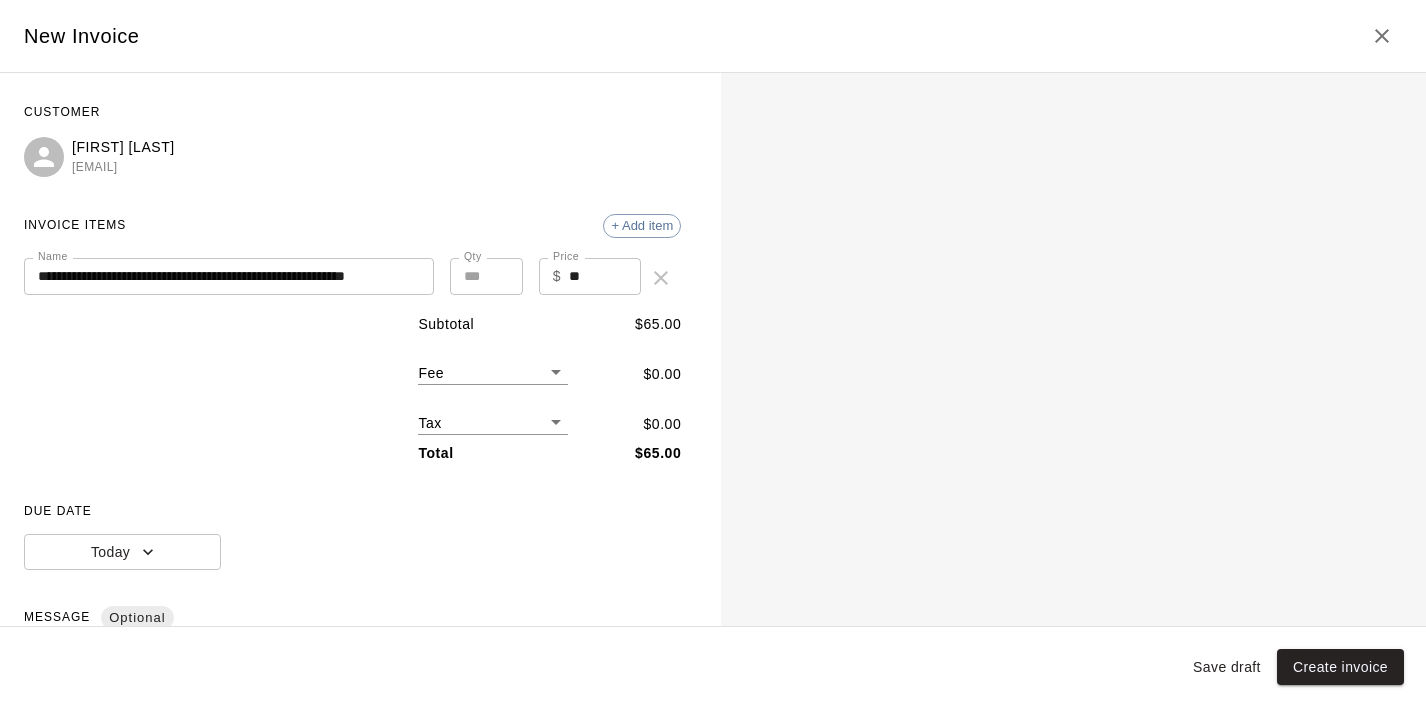 click on "Subtotal $ 65.00 Fee ​ $ 0.00 Tax ​ $ 0.00 Total $ 65.00" at bounding box center (352, 389) 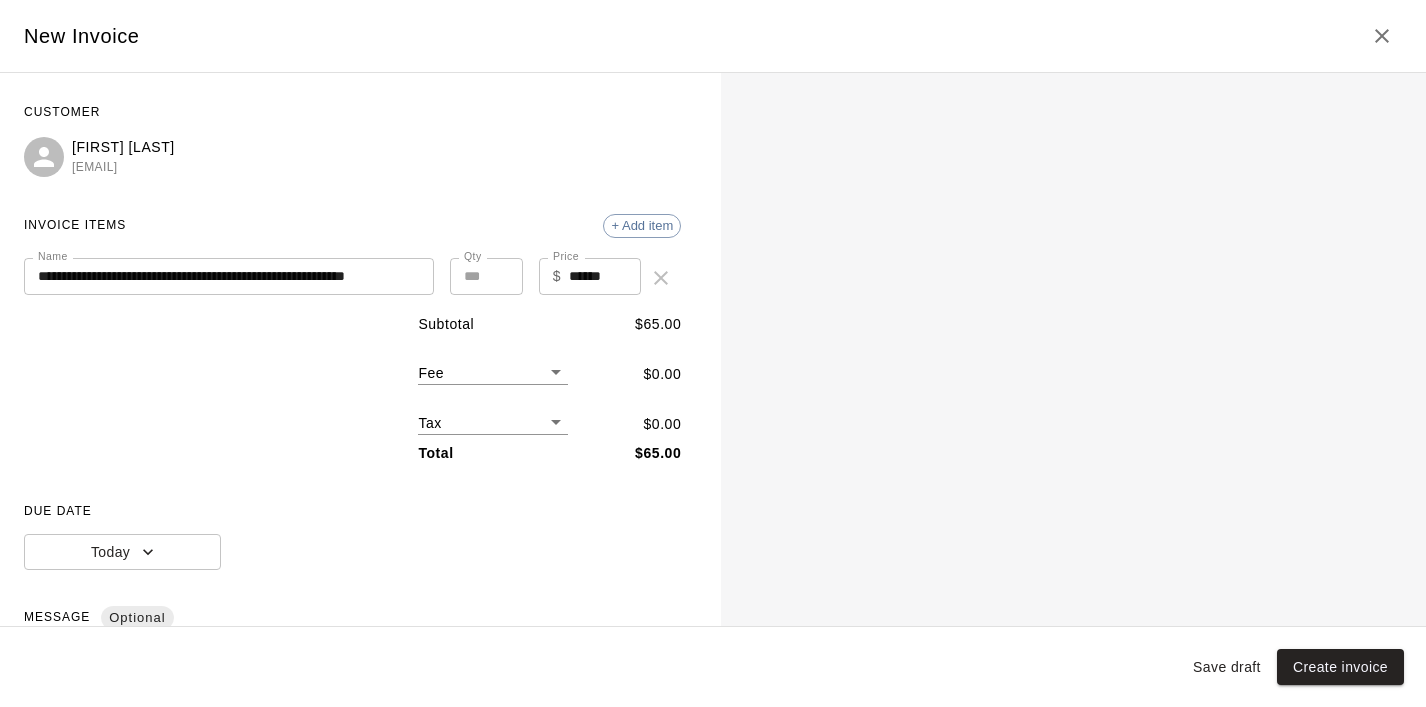 click on "*" at bounding box center (486, 276) 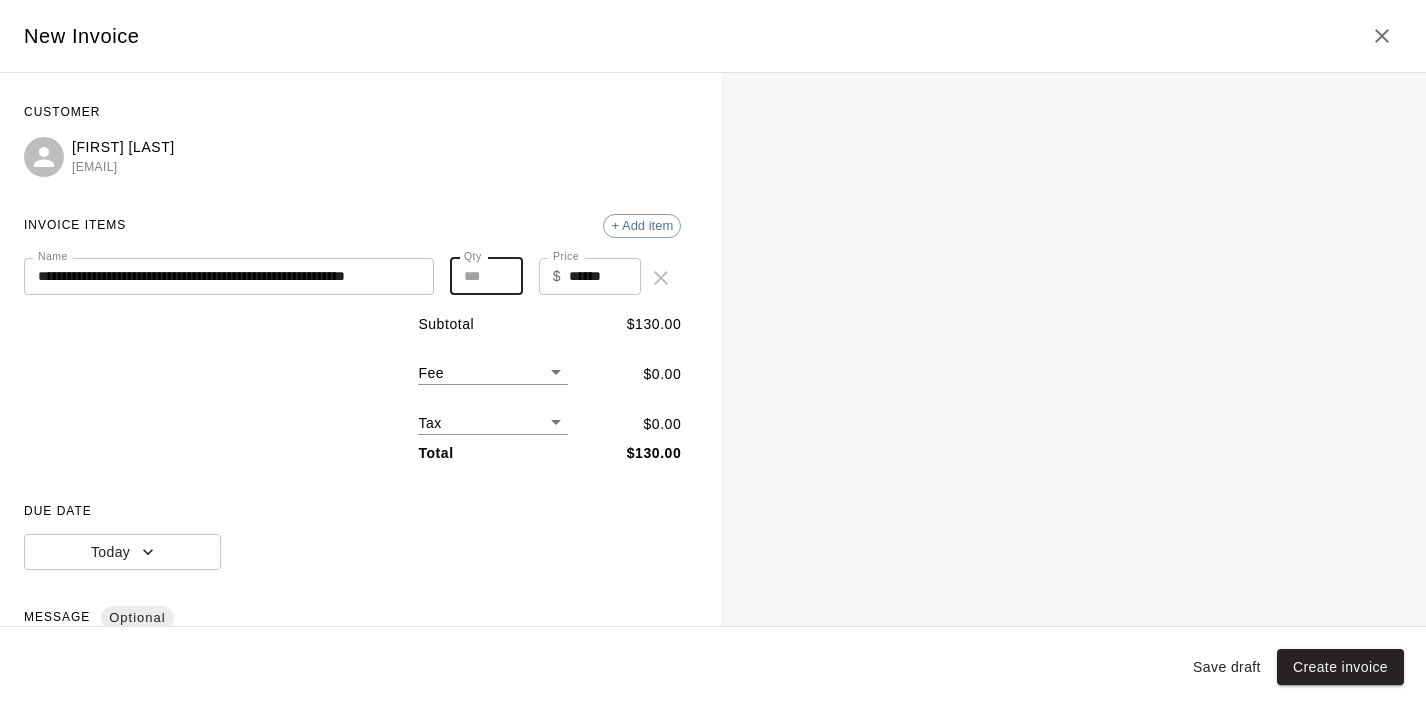 type on "*" 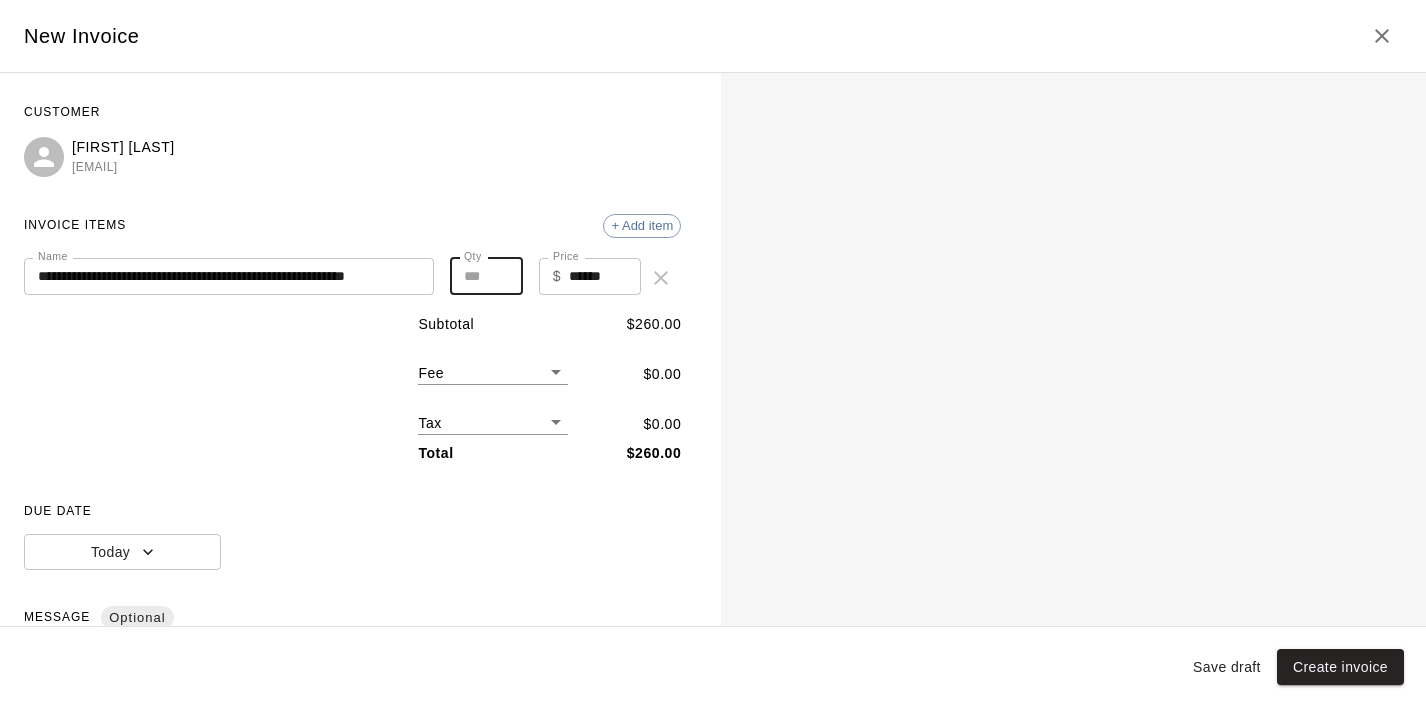 type on "*" 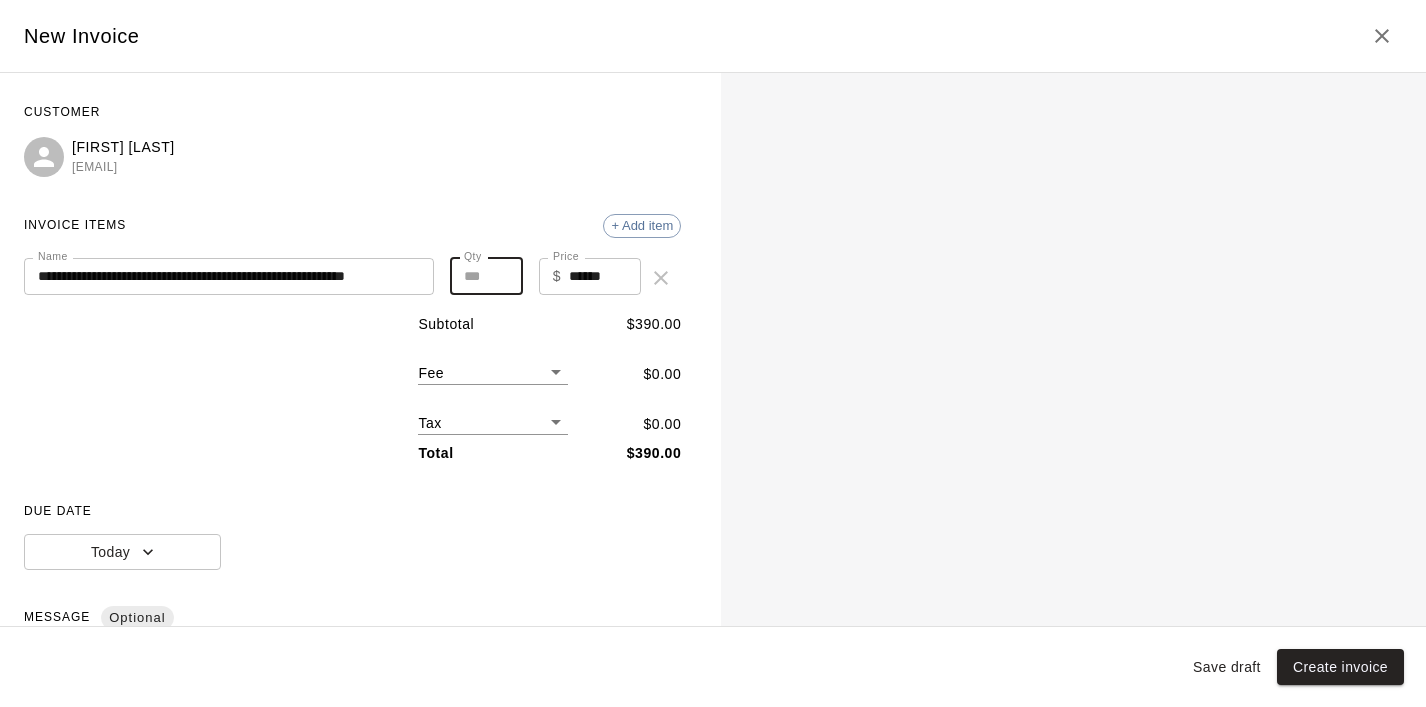 type on "*" 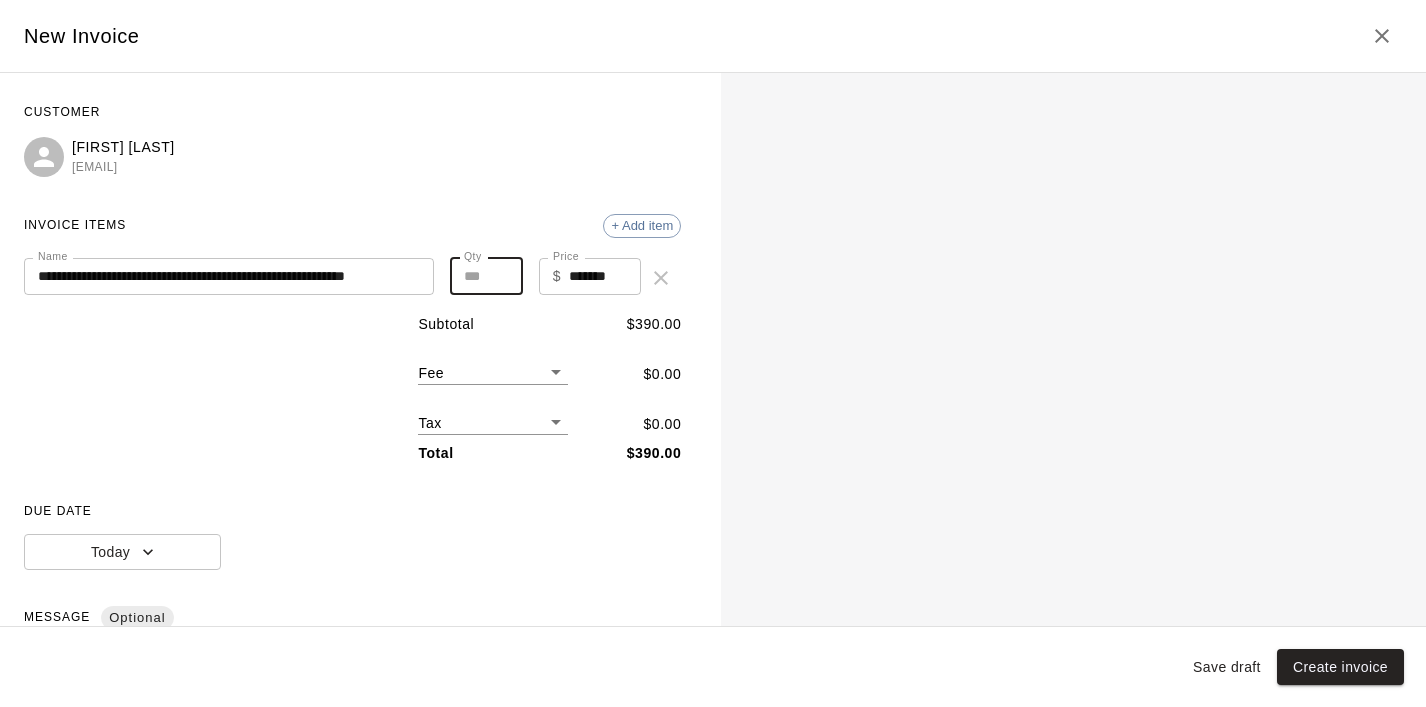 click on "**" at bounding box center [486, 276] 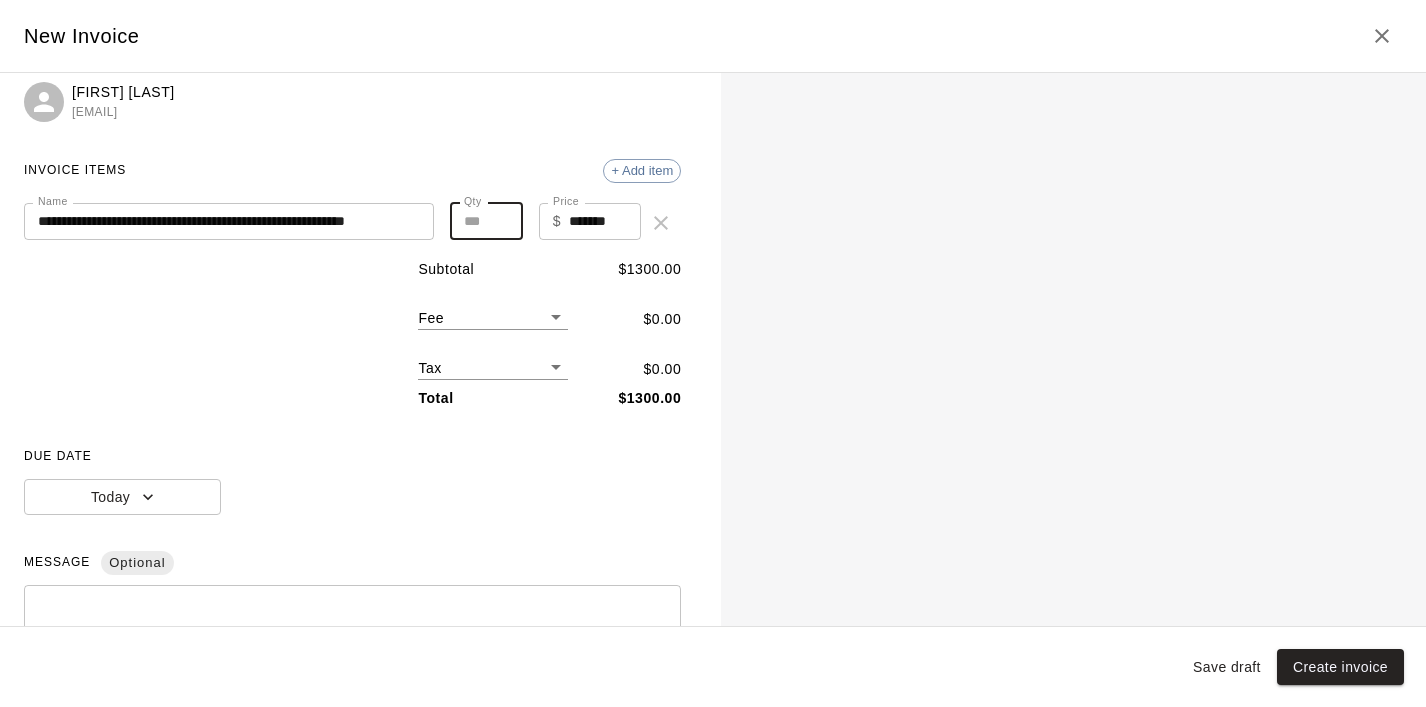 scroll, scrollTop: 0, scrollLeft: 0, axis: both 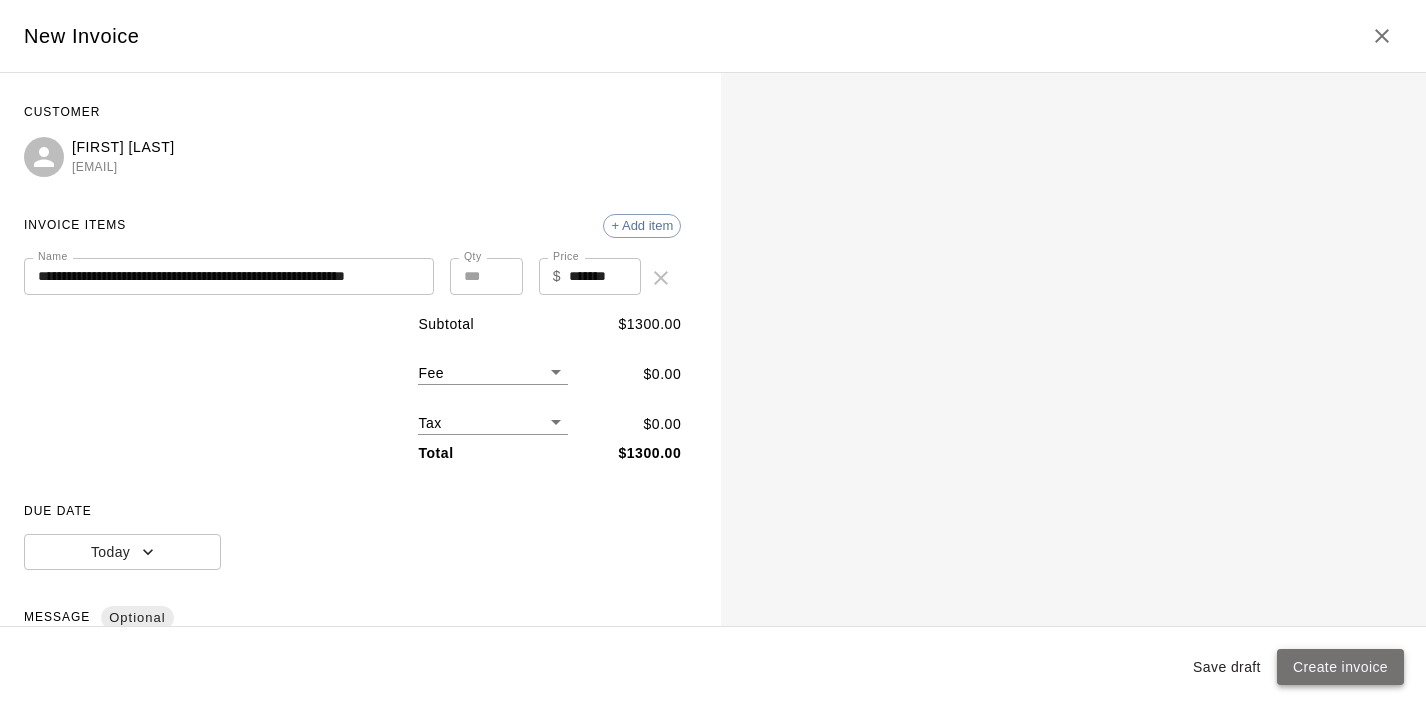 click on "Create invoice" at bounding box center (1340, 667) 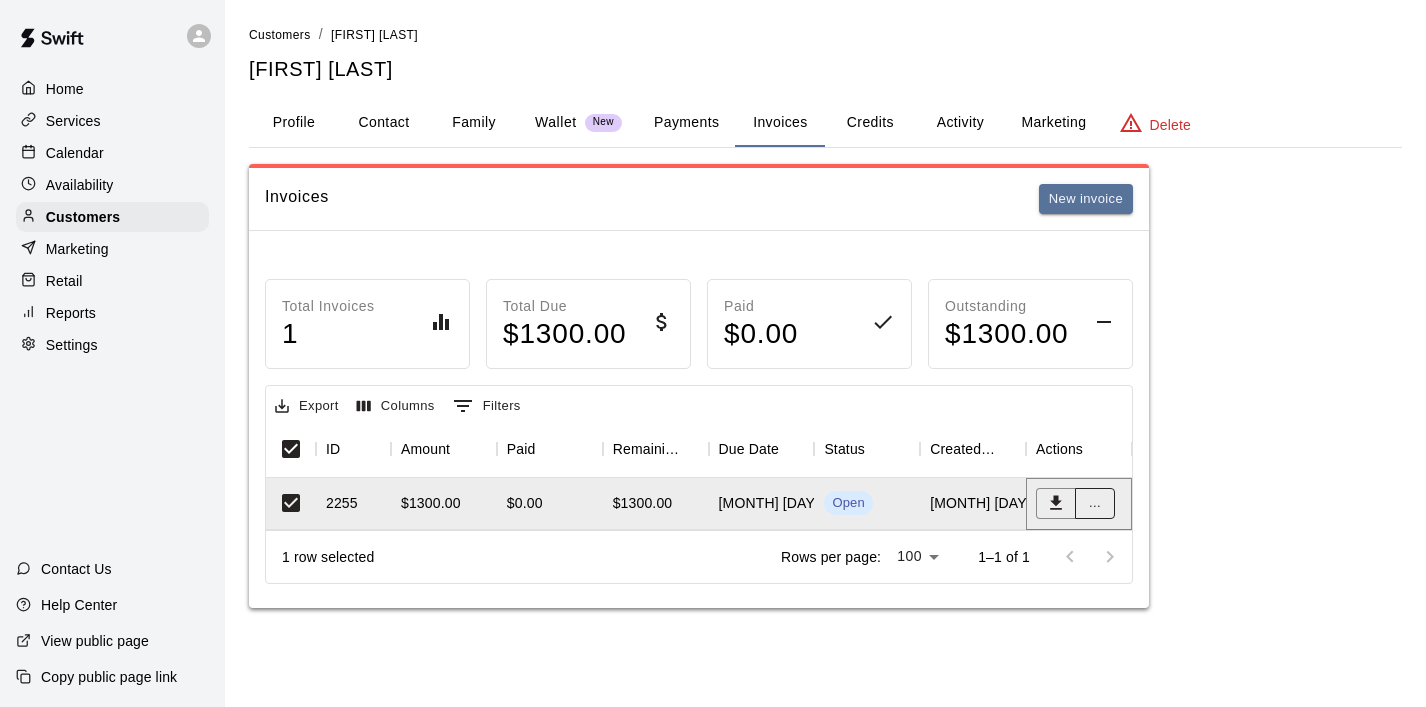click on "..." at bounding box center (1095, 503) 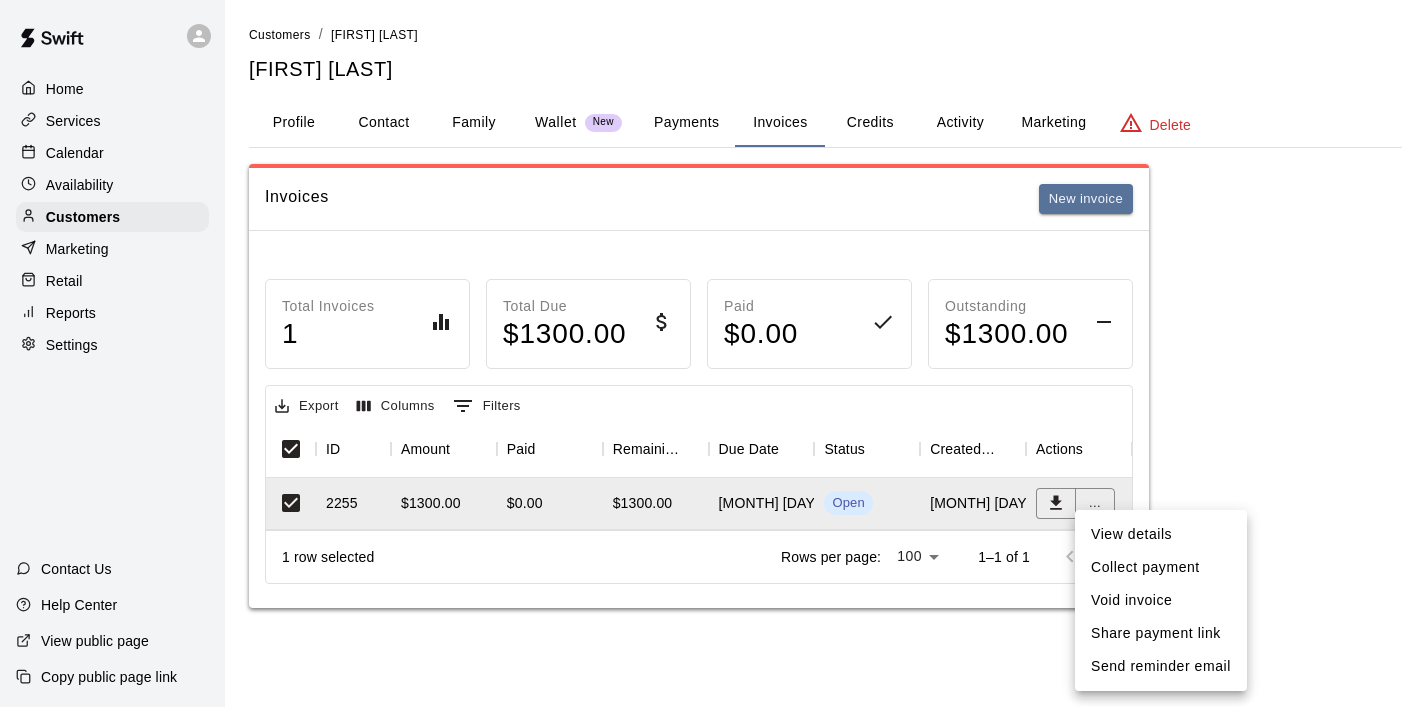 click on "Collect payment" at bounding box center (1161, 567) 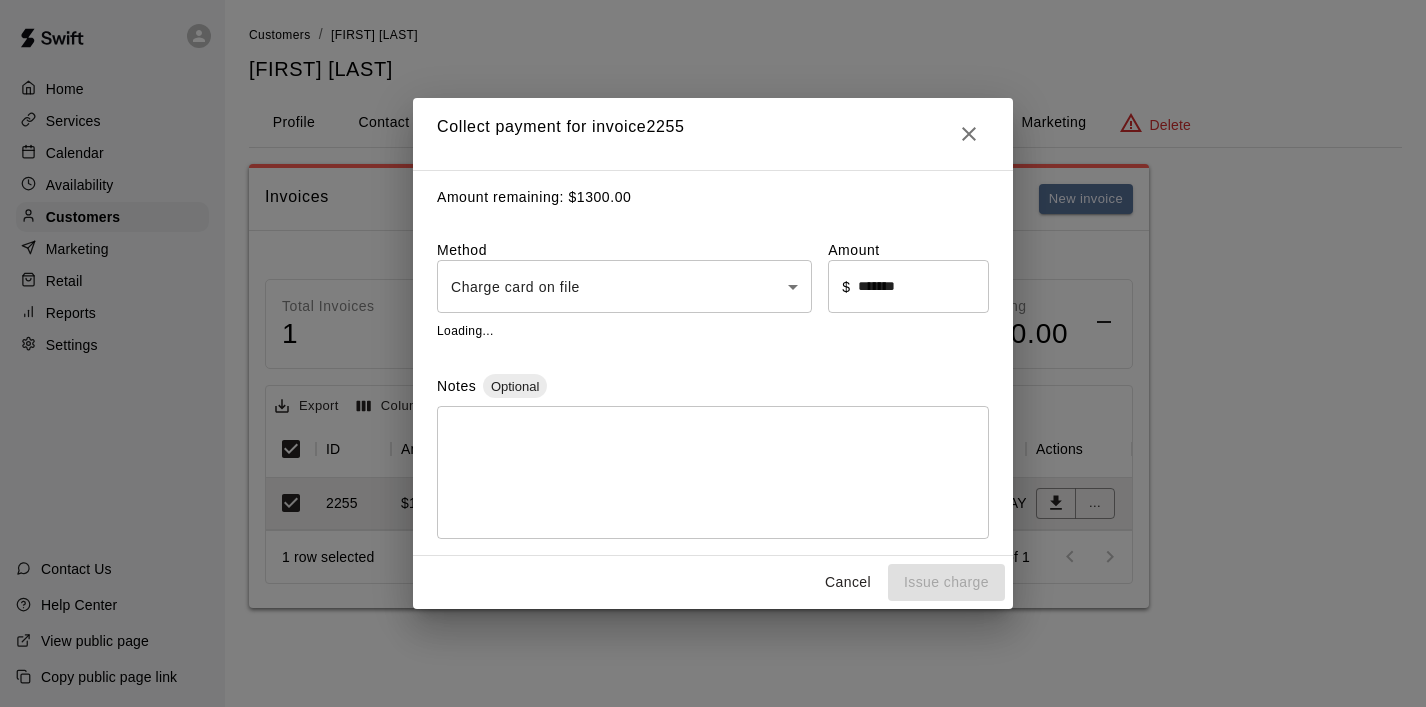 click on "Collect payment for invoice  2255 Amount remaining: $ 1300.00 Method Charge card on file **** ​ Amount ​ $ ******* ​ Loading... Notes Optional * ​ Cancel Issue charge" at bounding box center (713, 353) 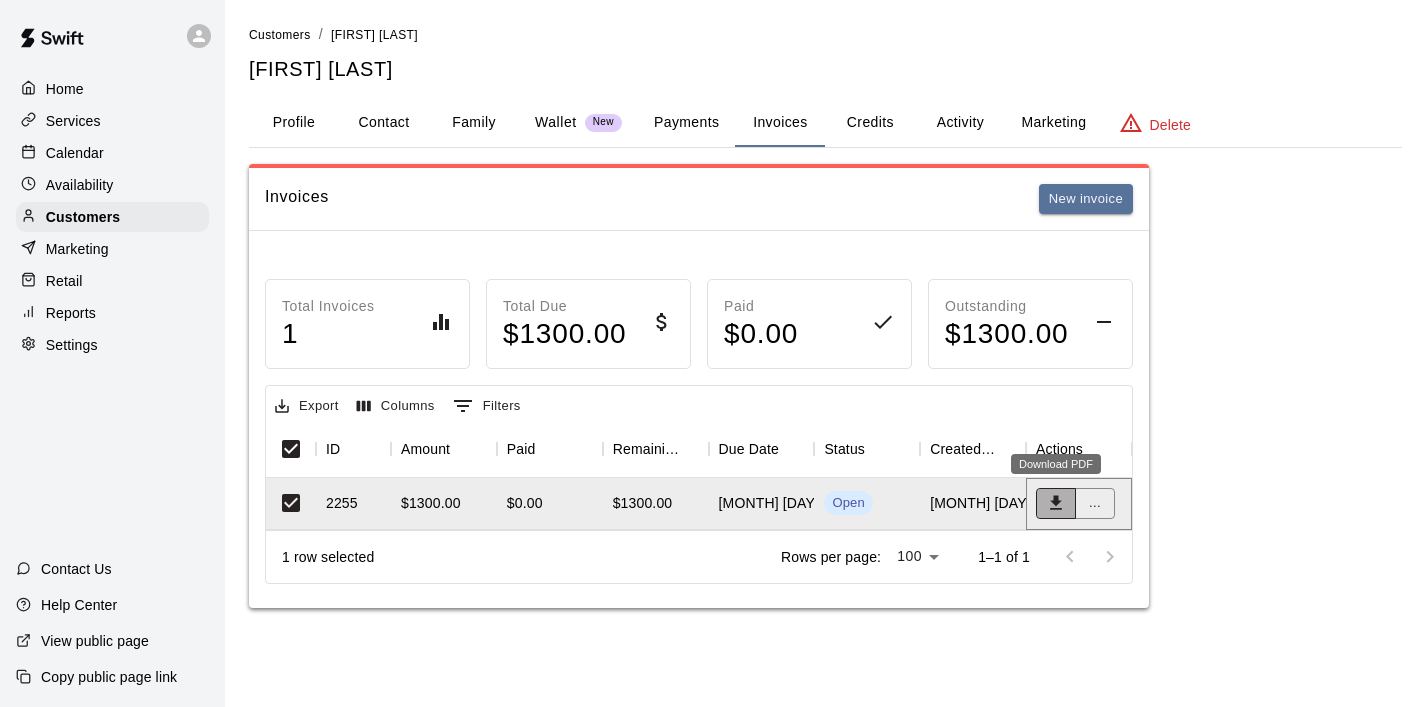 click 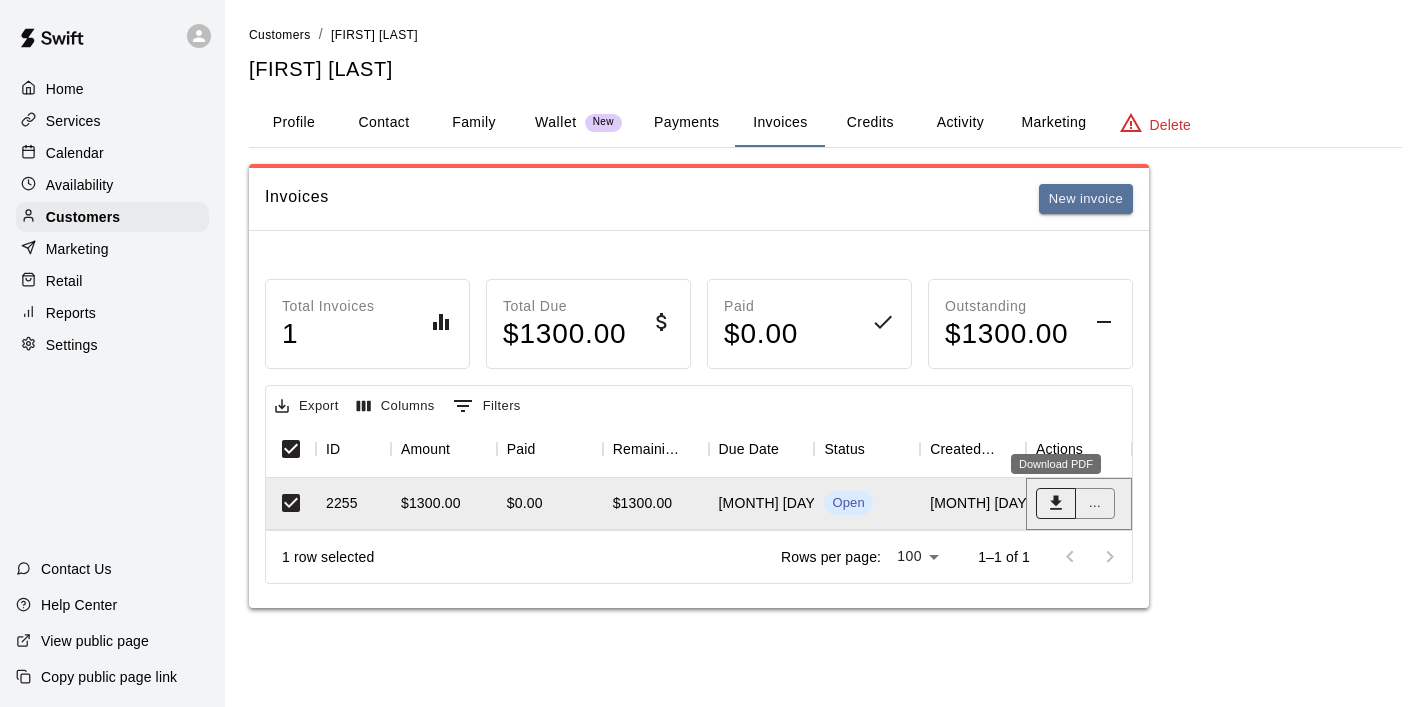 click 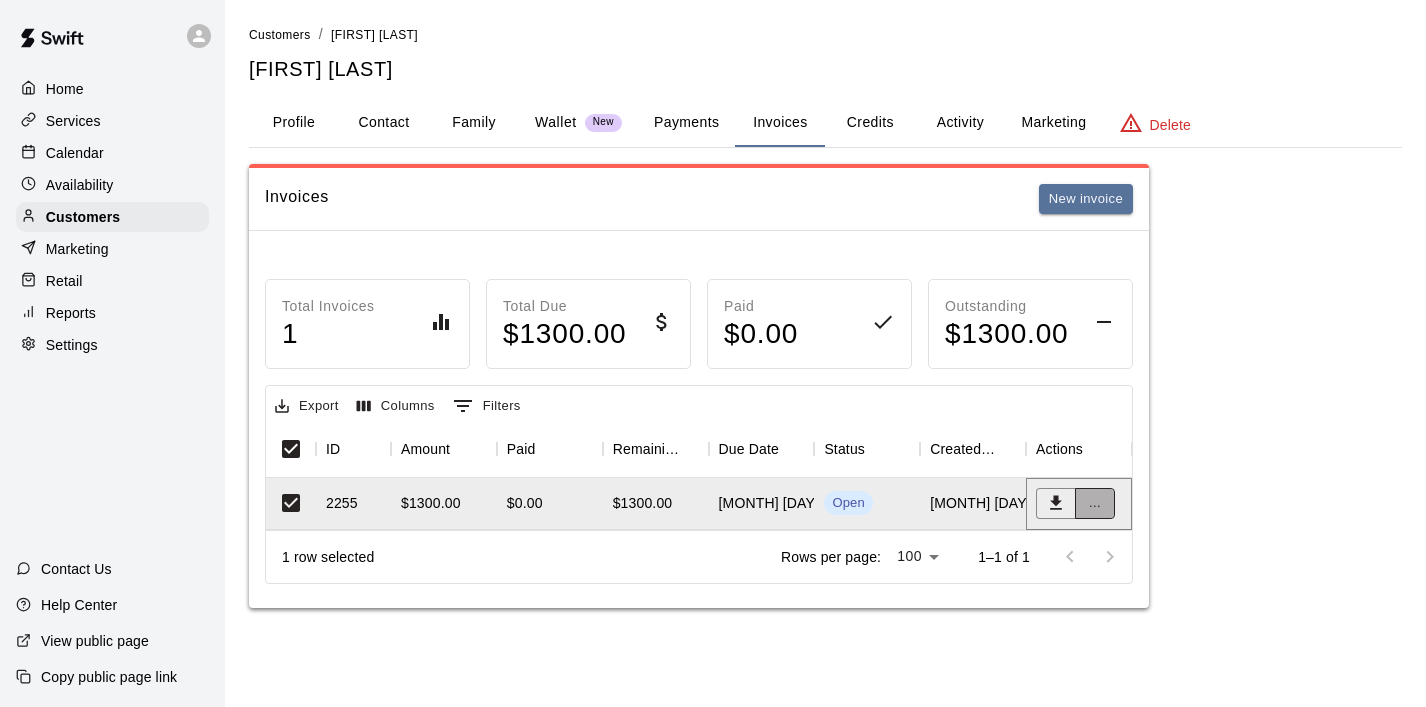 click on "..." at bounding box center [1095, 503] 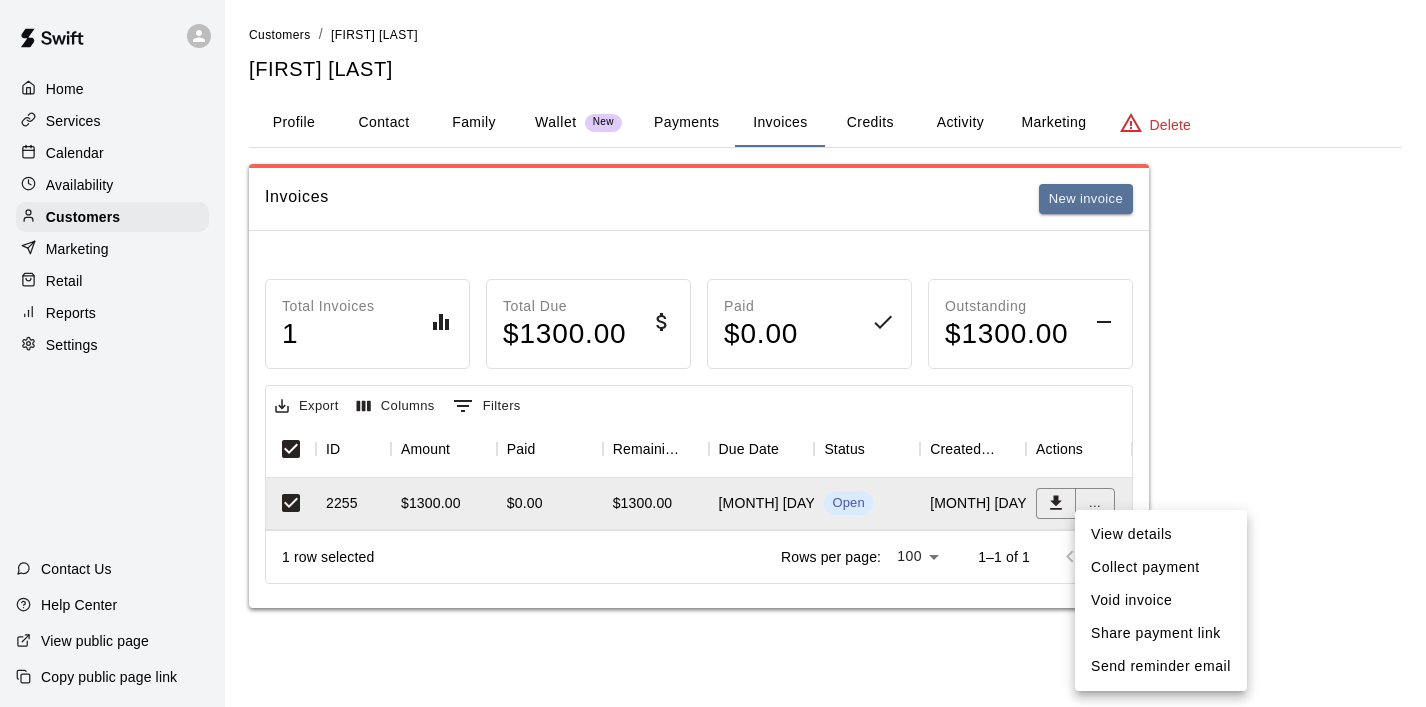 click on "Collect payment" at bounding box center (1161, 567) 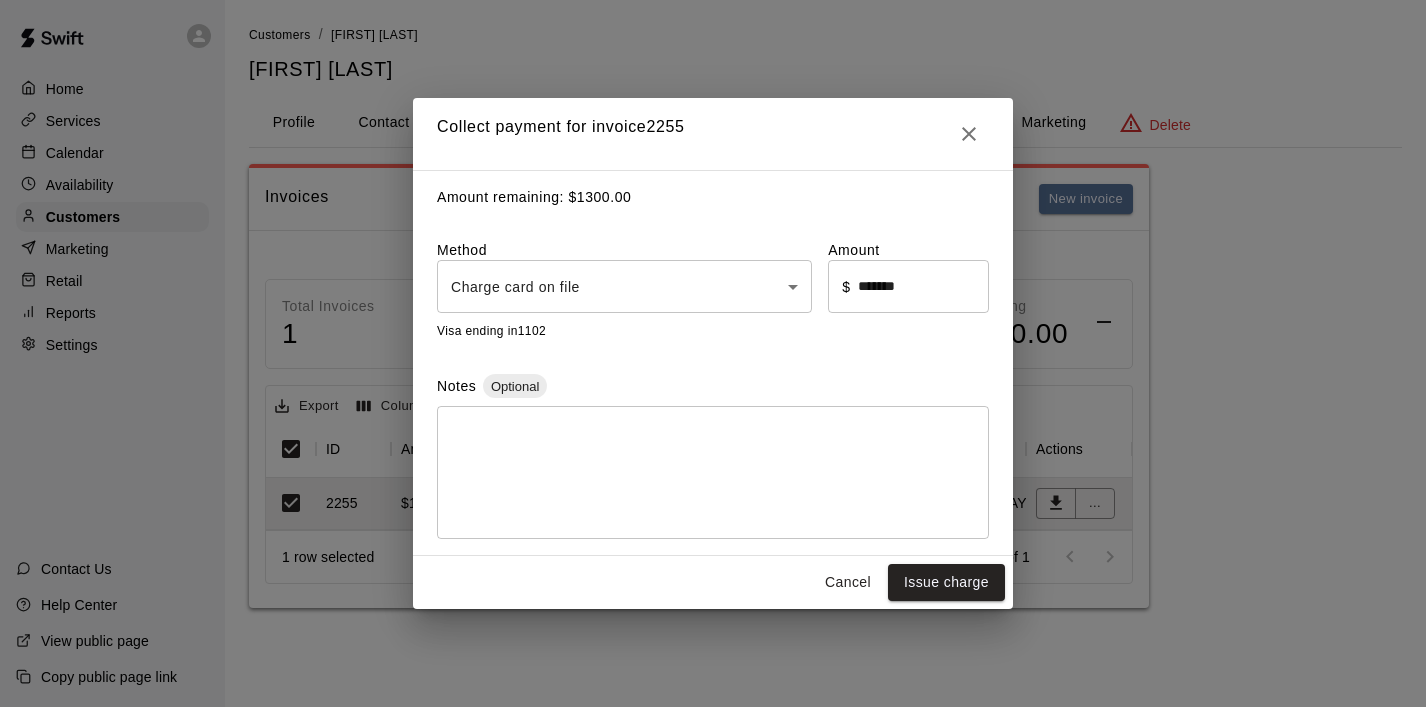 click on "Collect payment for invoice  2255 Amount remaining: $ 1300.00 Method Charge card on file **** ​ Amount ​ $ ******* ​ Visa   ending in  1102 Notes Optional * ​ Cancel Issue charge" at bounding box center [713, 353] 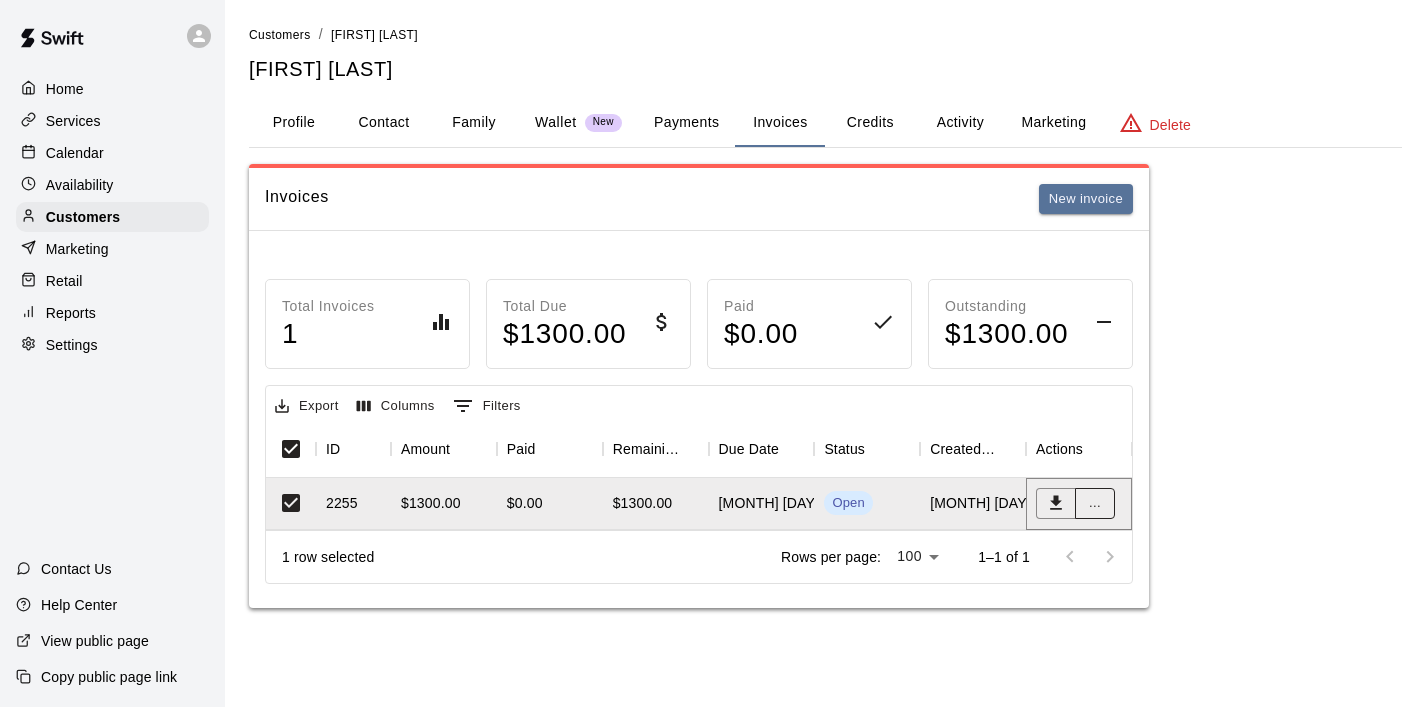click on "..." at bounding box center [1095, 503] 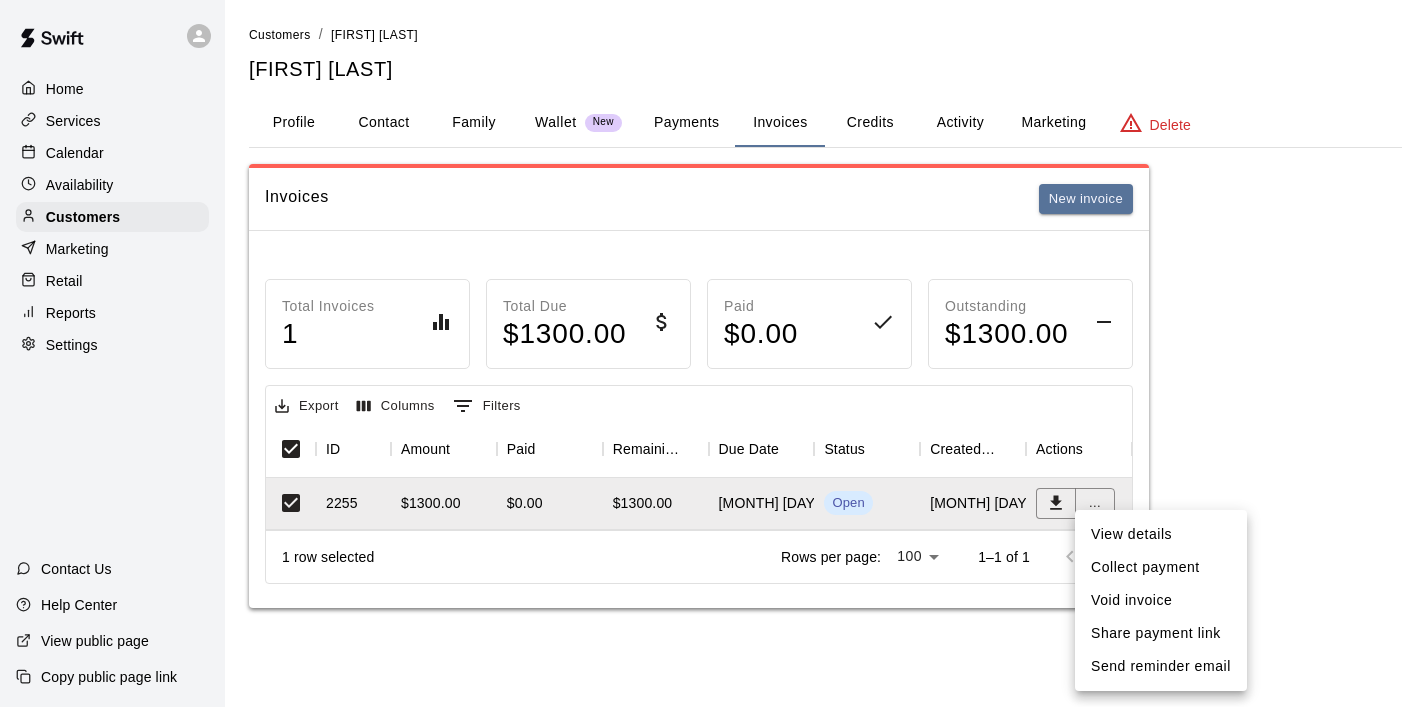 click on "Collect payment" at bounding box center (1161, 567) 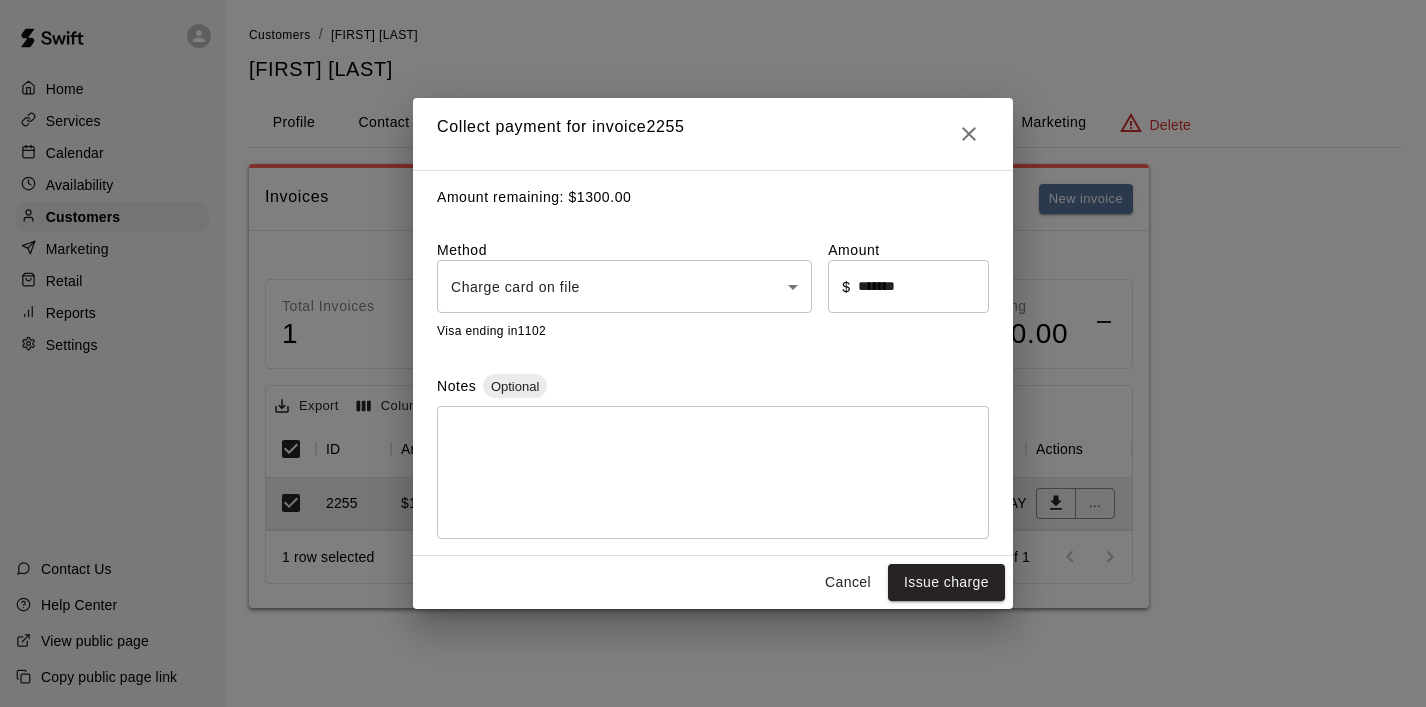 click on "Collect payment for invoice  2255 Amount remaining: $ 1300.00 Method Charge card on file **** ​ Amount ​ $ ******* ​ Visa   ending in  1102 Notes Optional * ​ Cancel Issue charge" at bounding box center [713, 353] 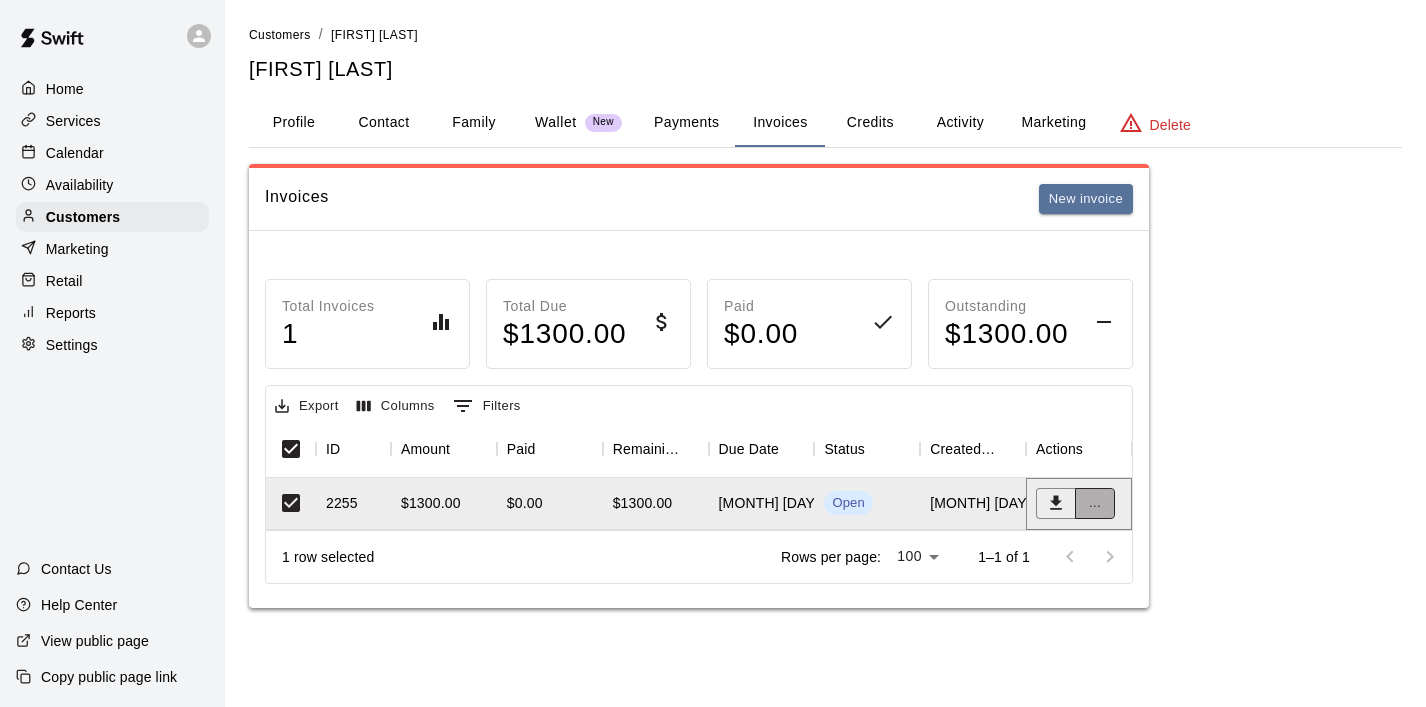 click on "..." at bounding box center (1095, 503) 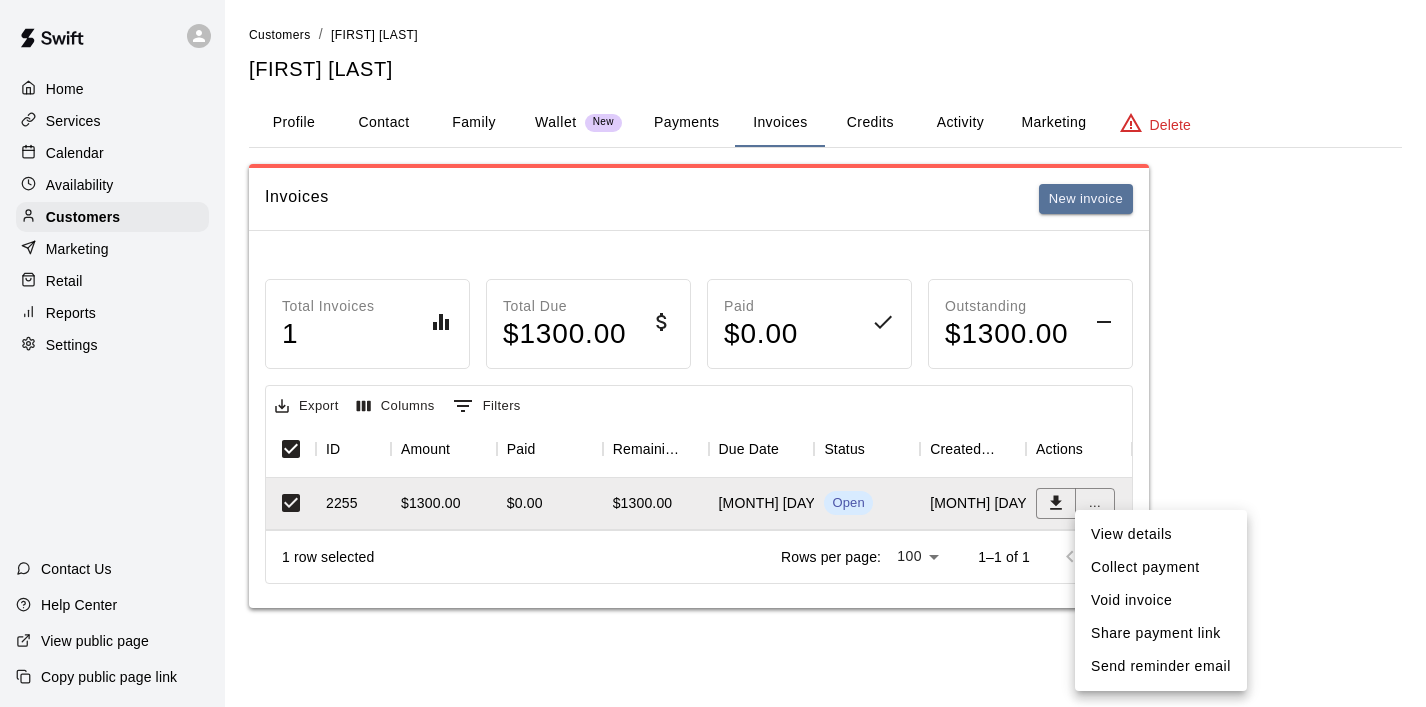 click on "Collect payment" at bounding box center [1161, 567] 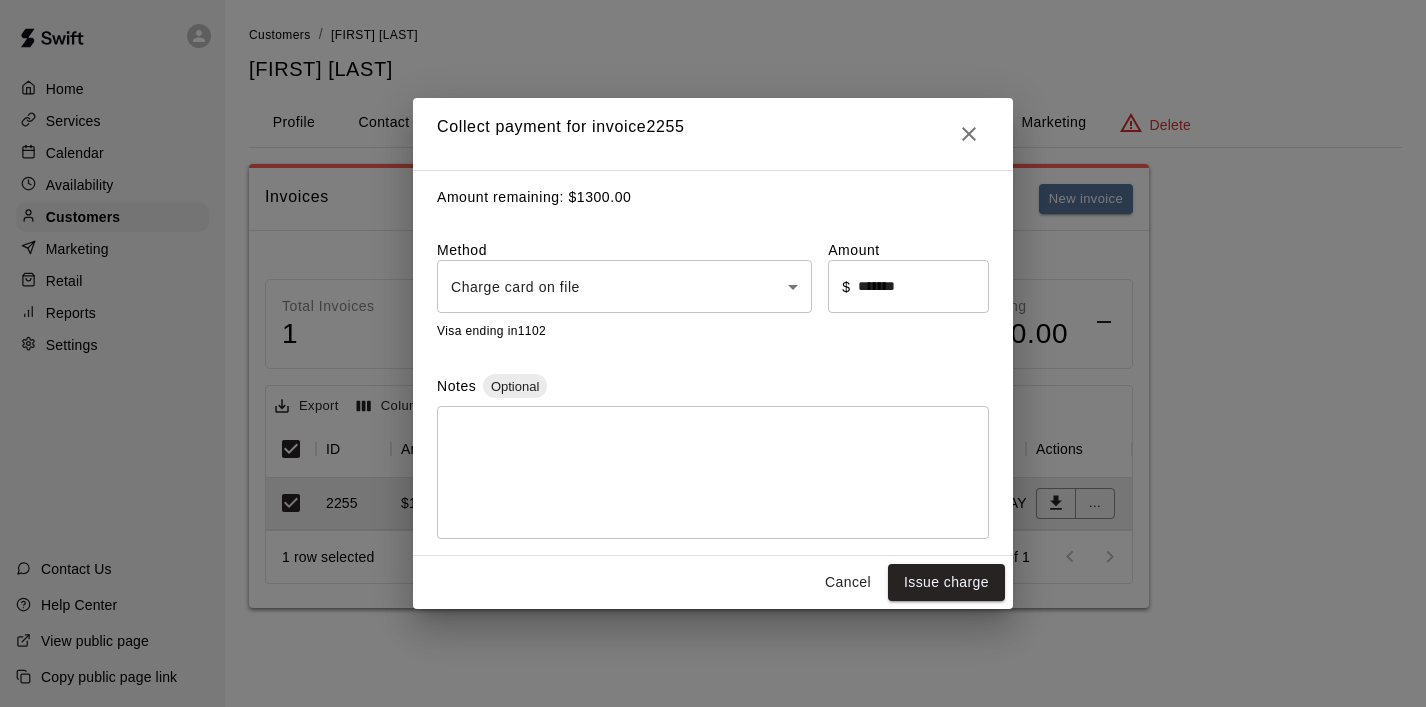 click on "Collect payment for invoice  2255 Amount remaining: $ 1300.00 Method Charge card on file **** ​ Amount ​ $ ******* ​ Visa   ending in  1102 Notes Optional * ​ Cancel Issue charge" at bounding box center (713, 353) 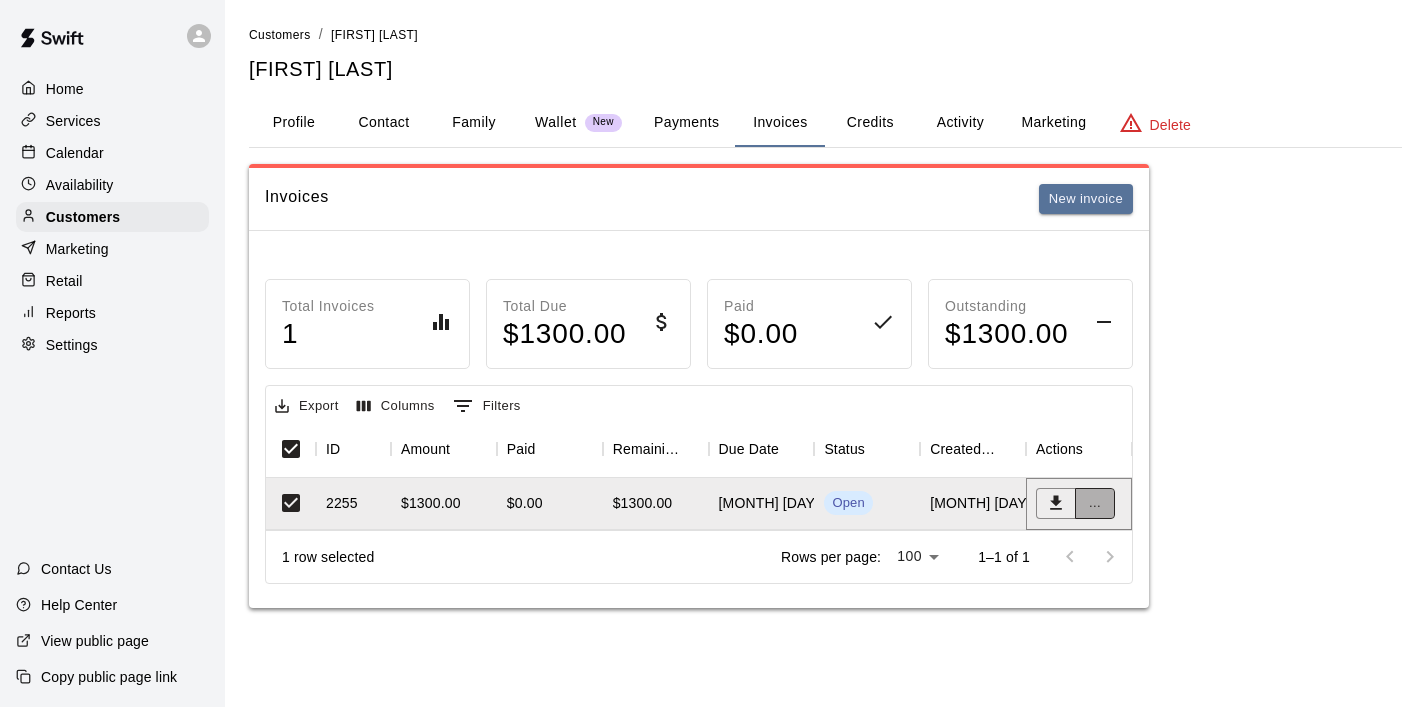 click on "..." at bounding box center (1095, 503) 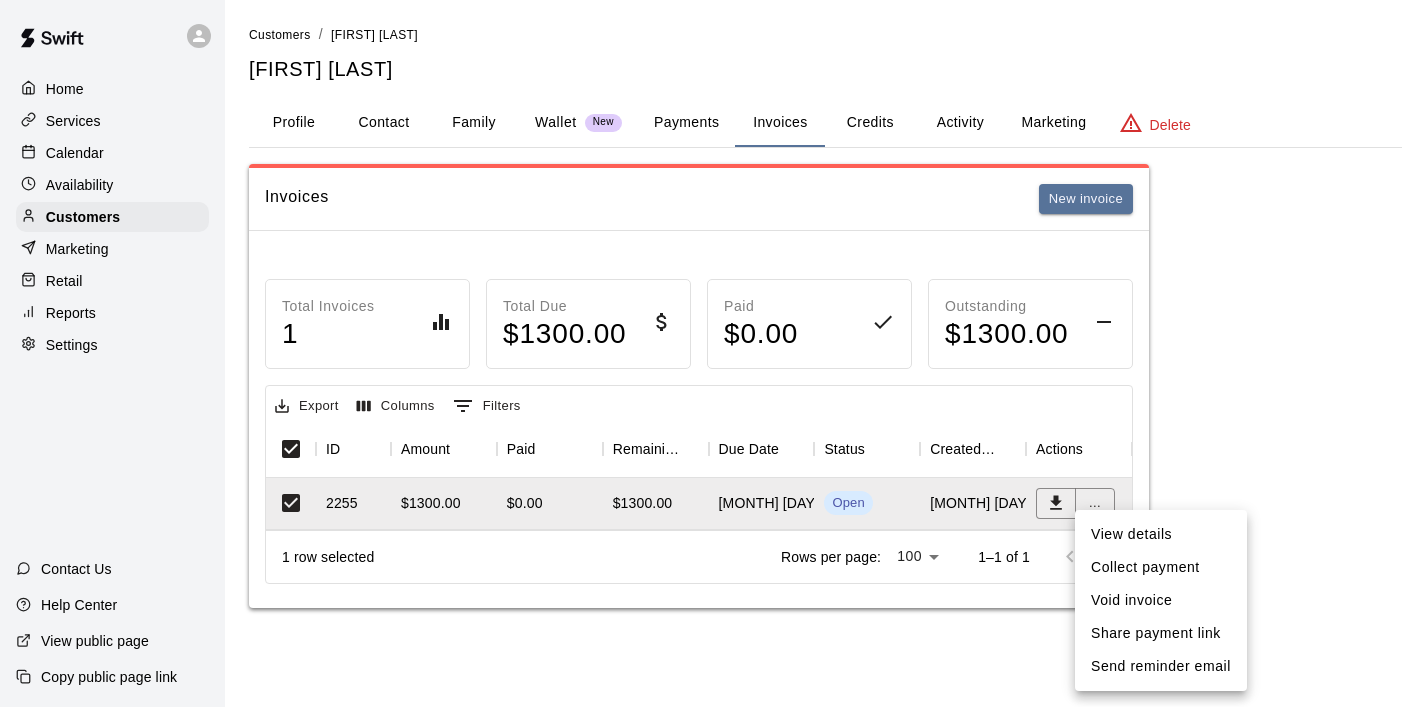 click on "Collect payment" at bounding box center [1161, 567] 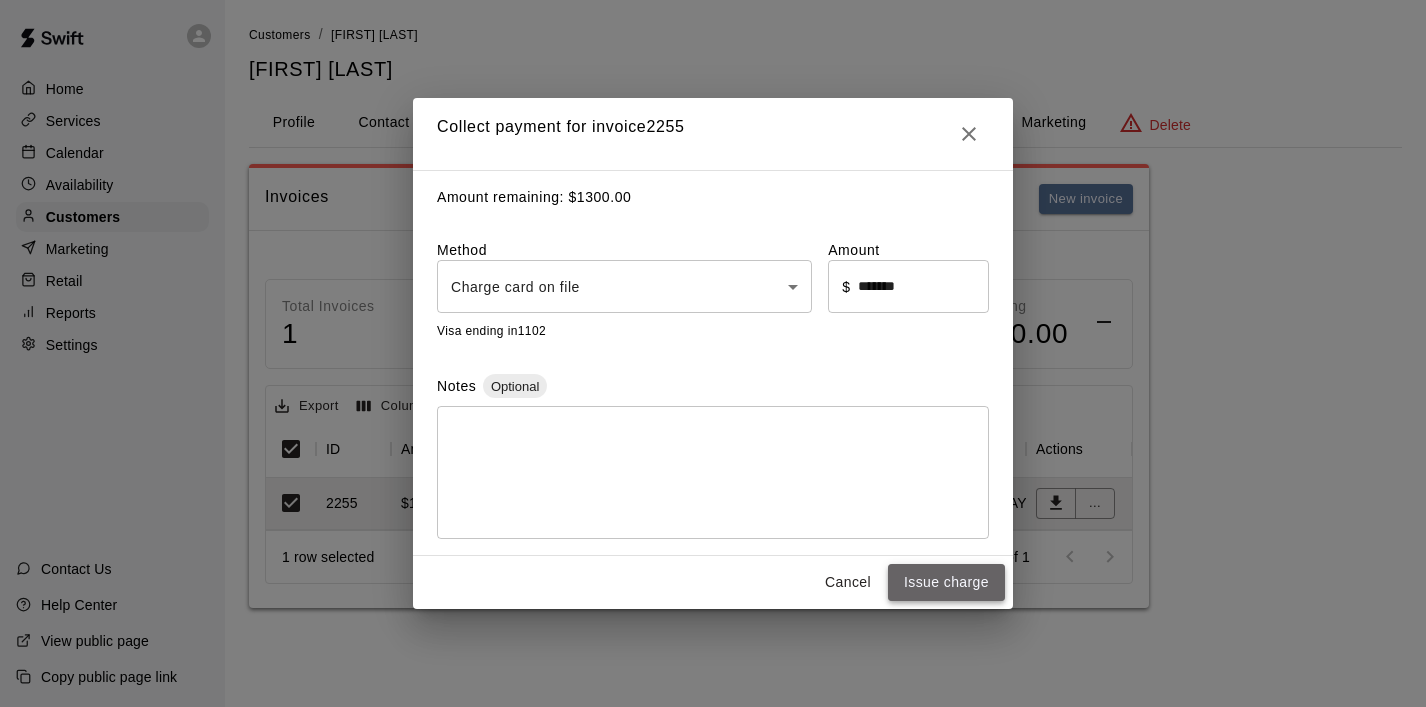 click on "Issue charge" at bounding box center [946, 582] 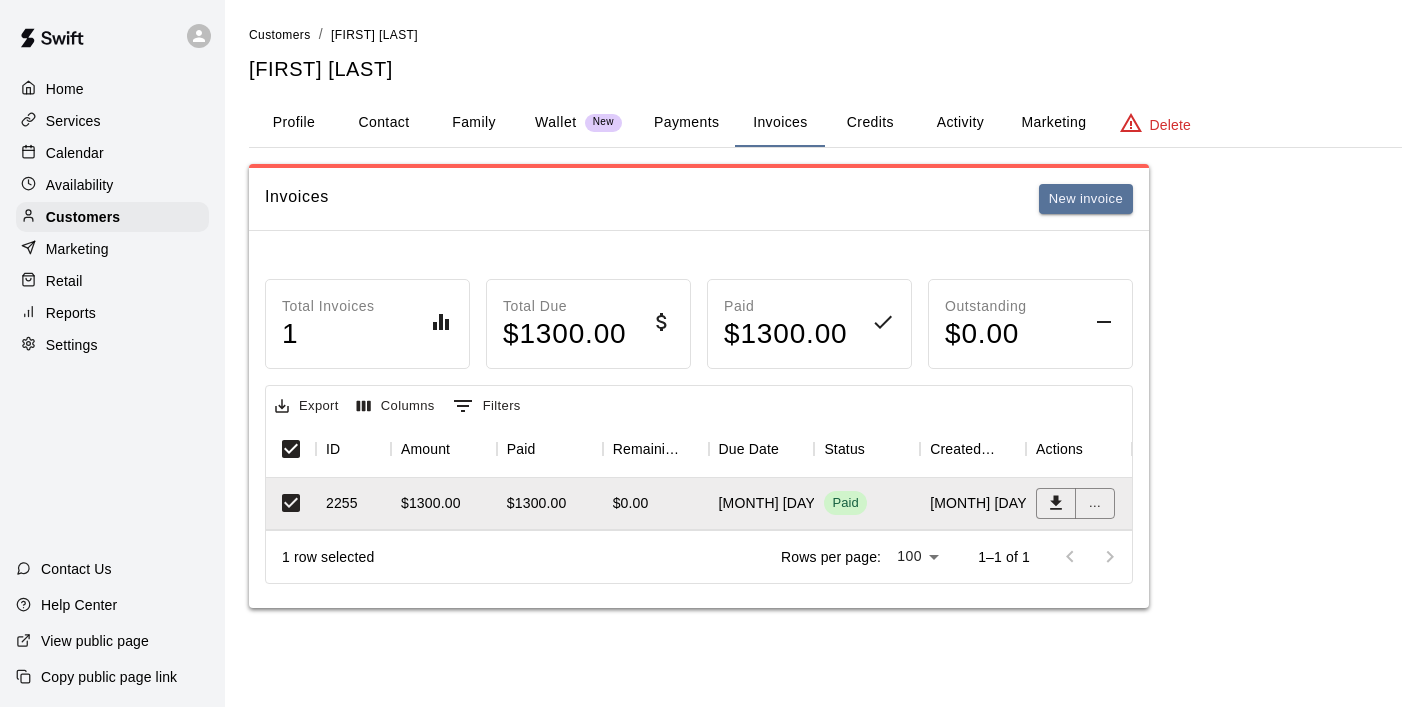 click on "Calendar" at bounding box center [75, 153] 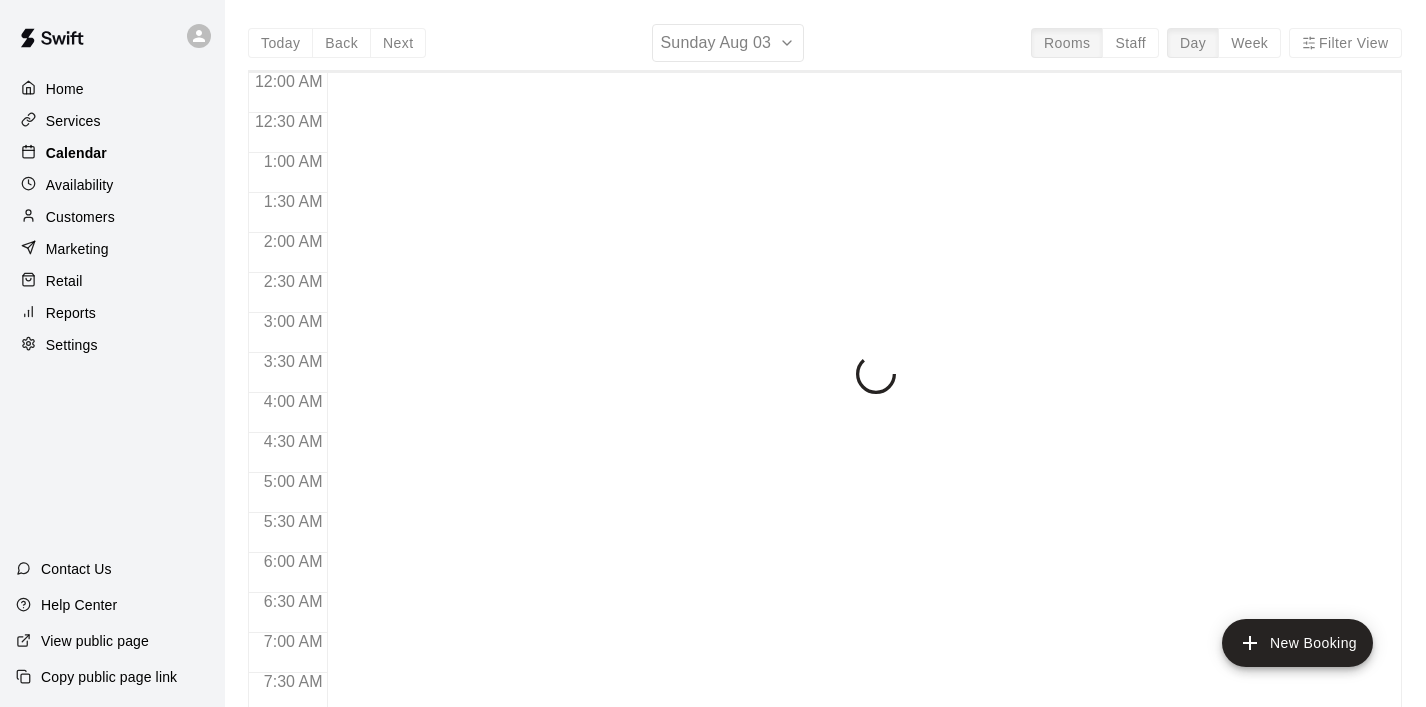 scroll, scrollTop: 842, scrollLeft: 0, axis: vertical 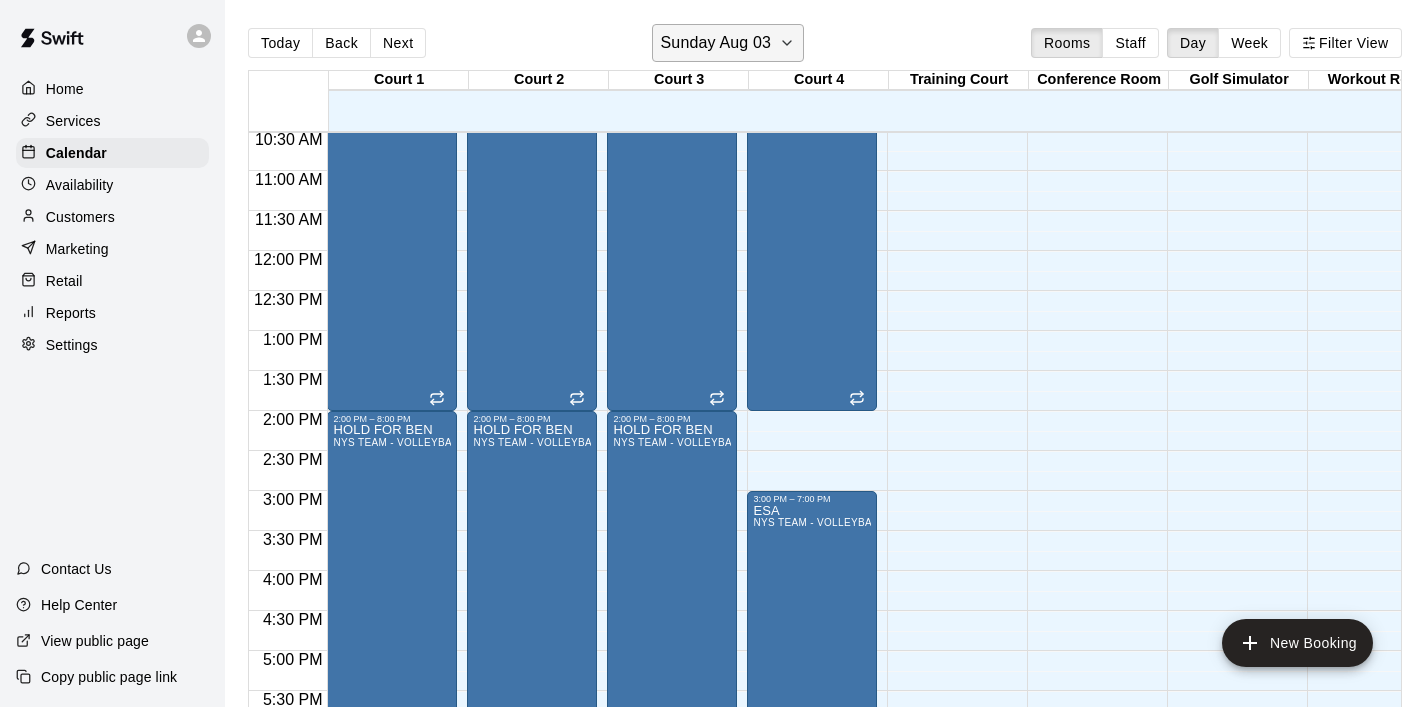 click 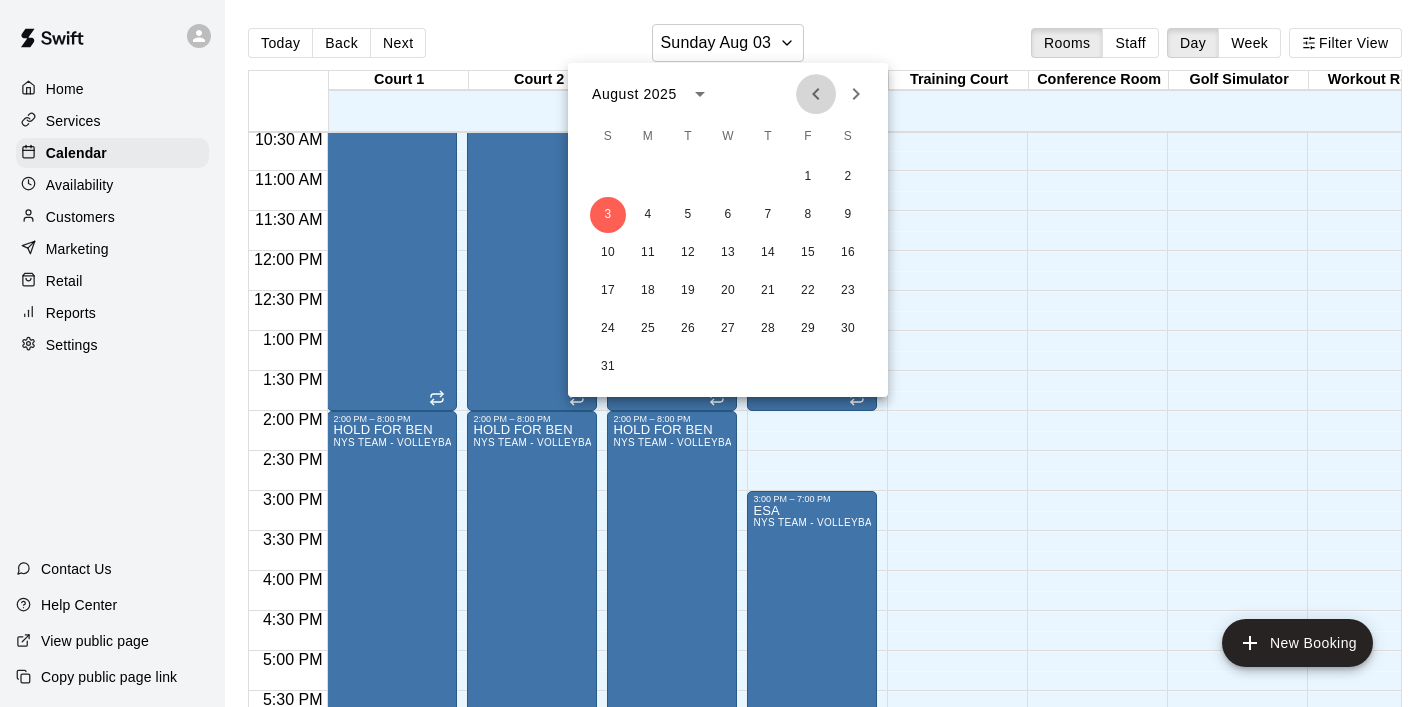 click 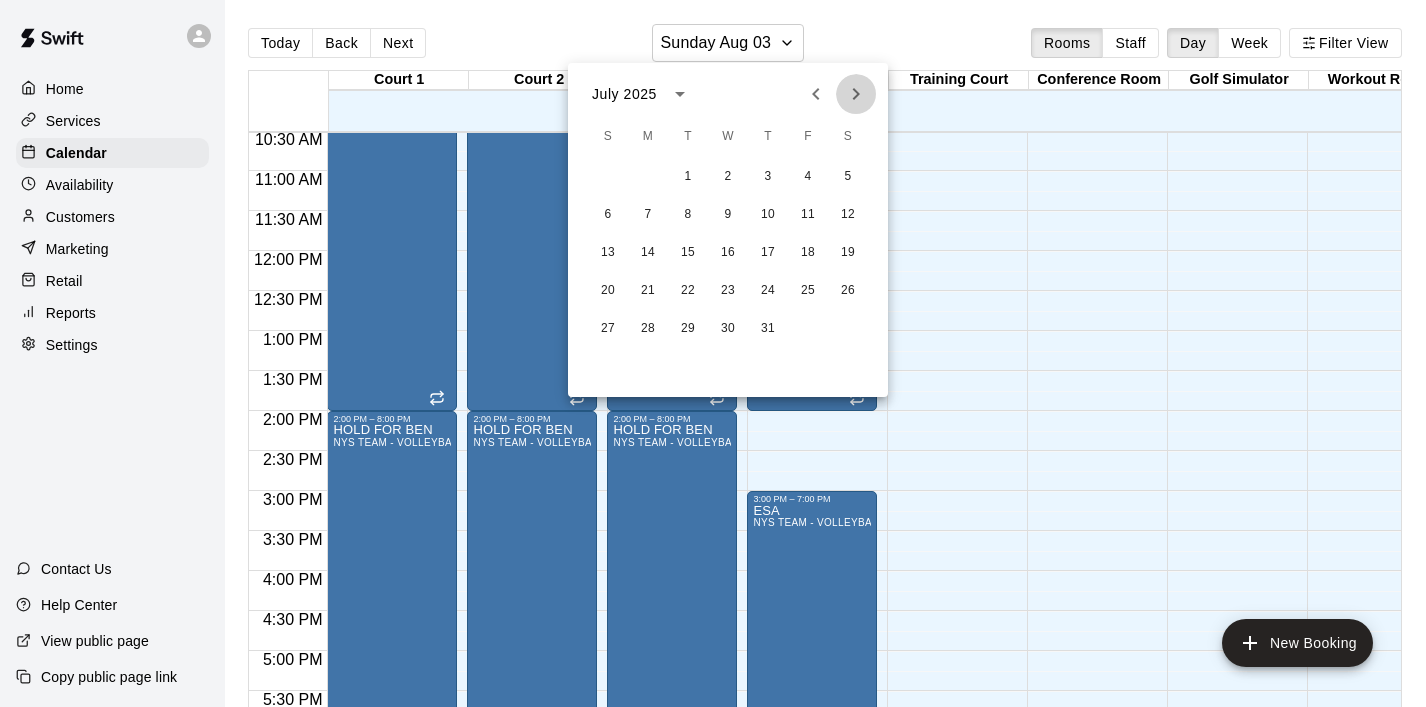 click 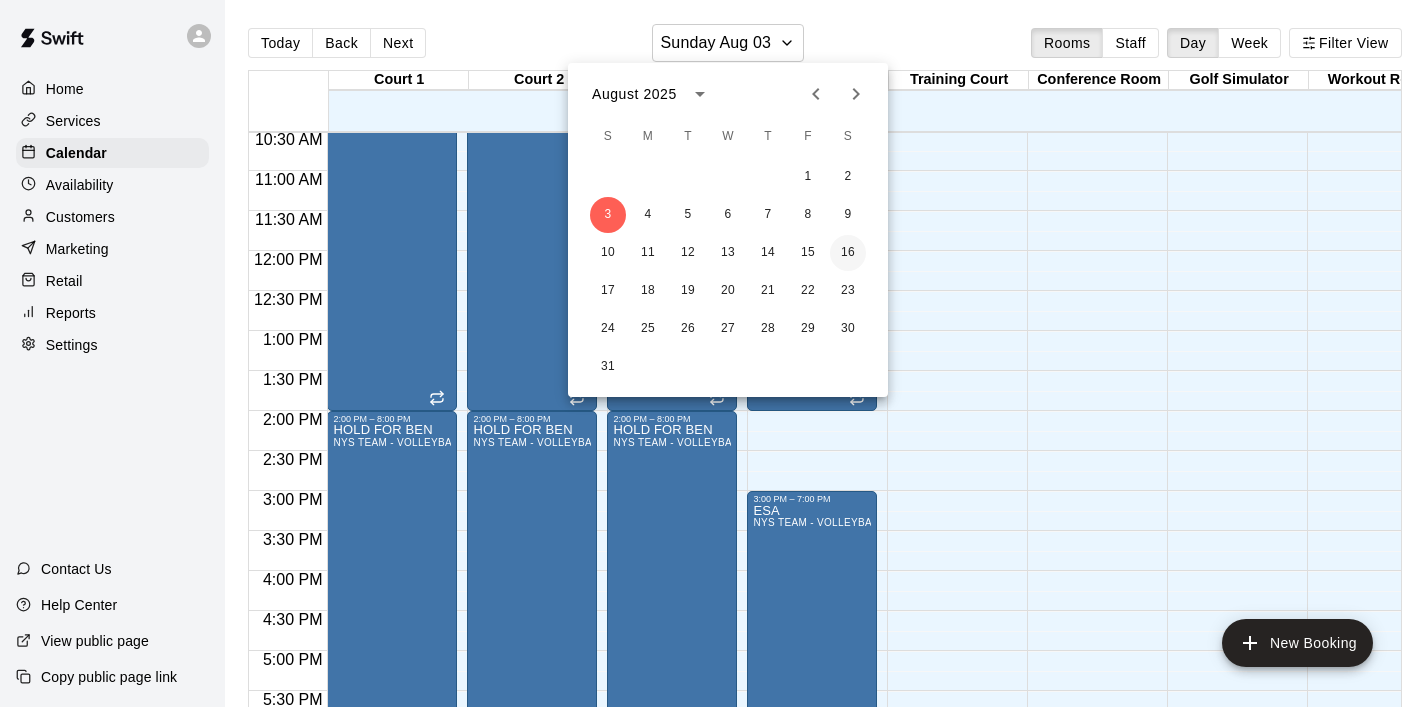 click on "16" at bounding box center [848, 253] 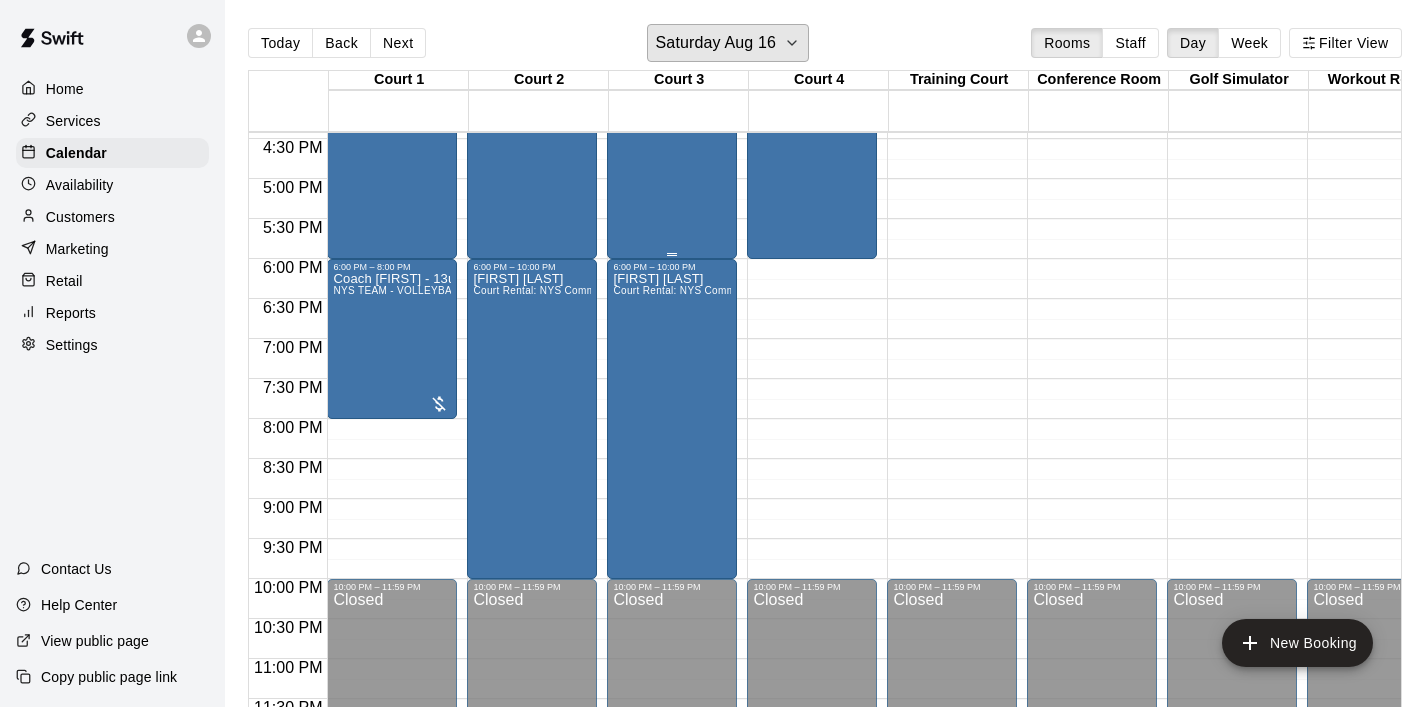 scroll, scrollTop: 1324, scrollLeft: 0, axis: vertical 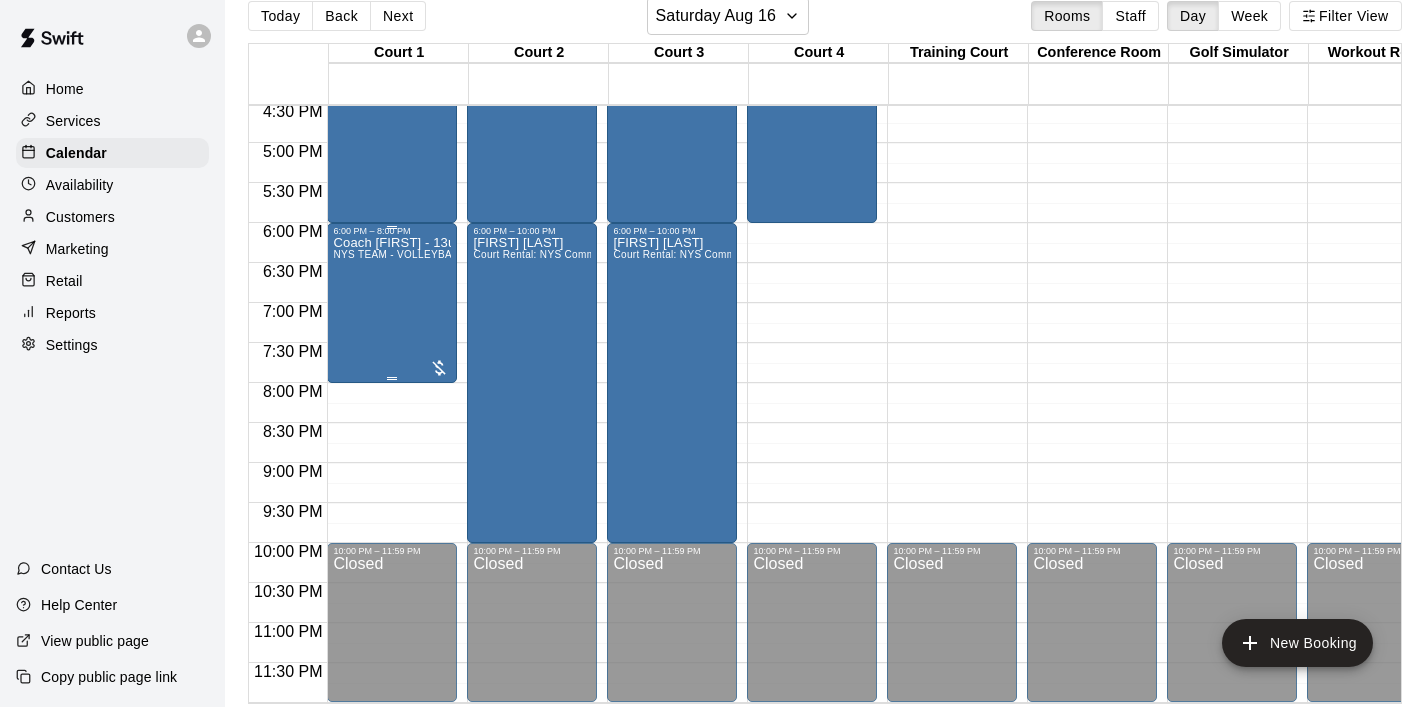 click at bounding box center [439, 368] 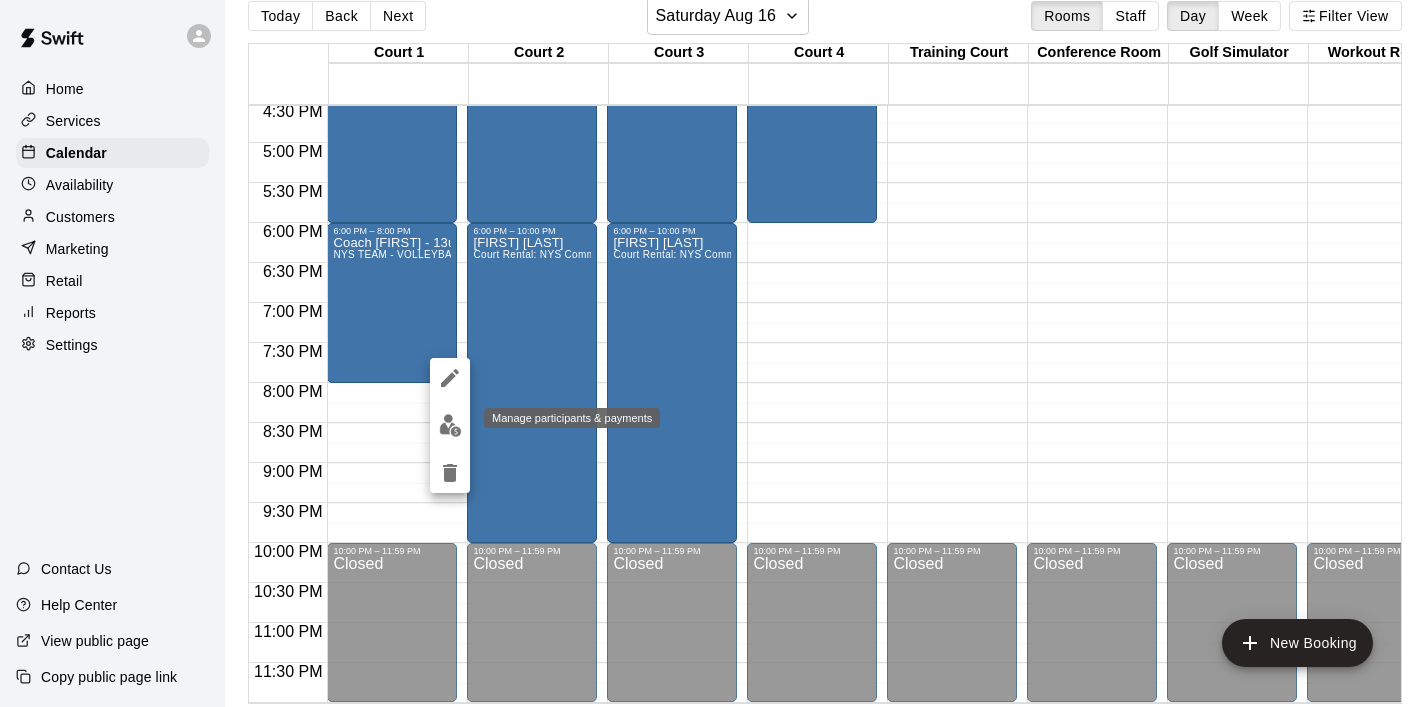 click at bounding box center (450, 425) 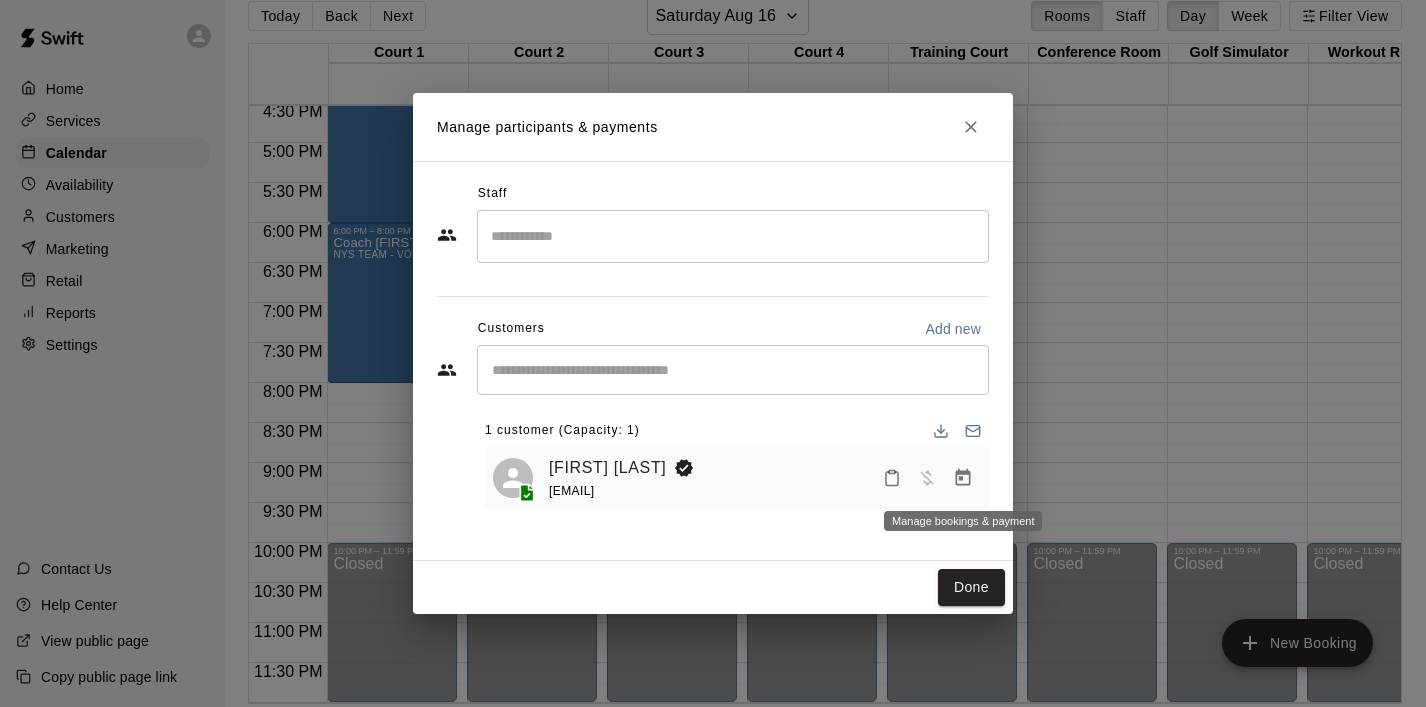 click 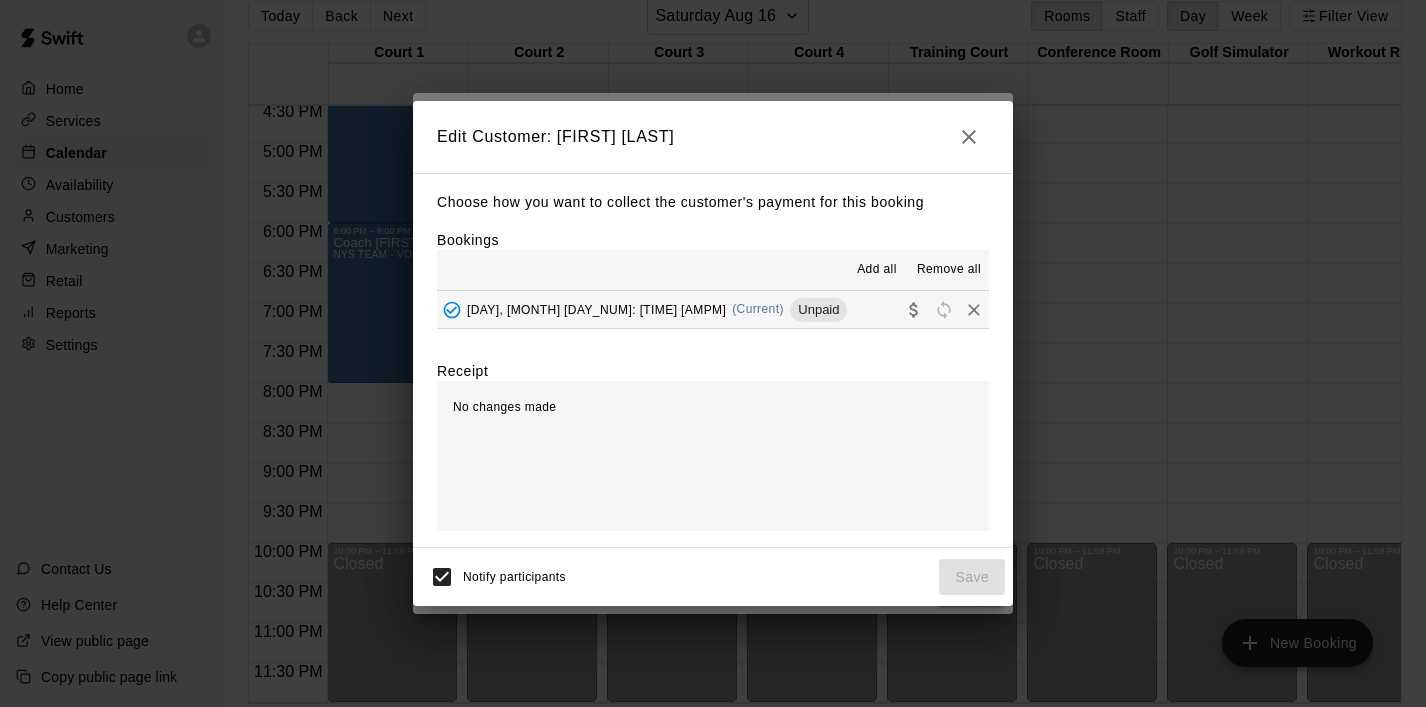 click on "Add all" at bounding box center [877, 270] 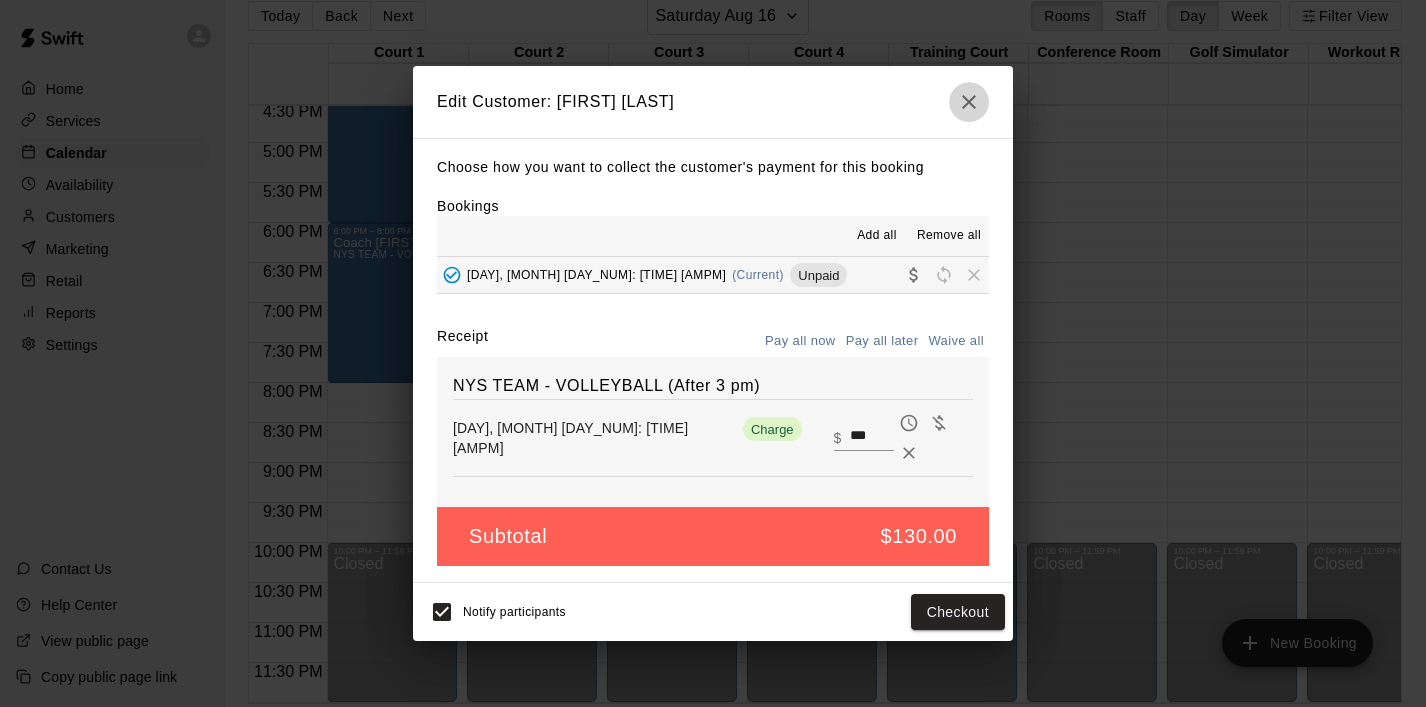 click 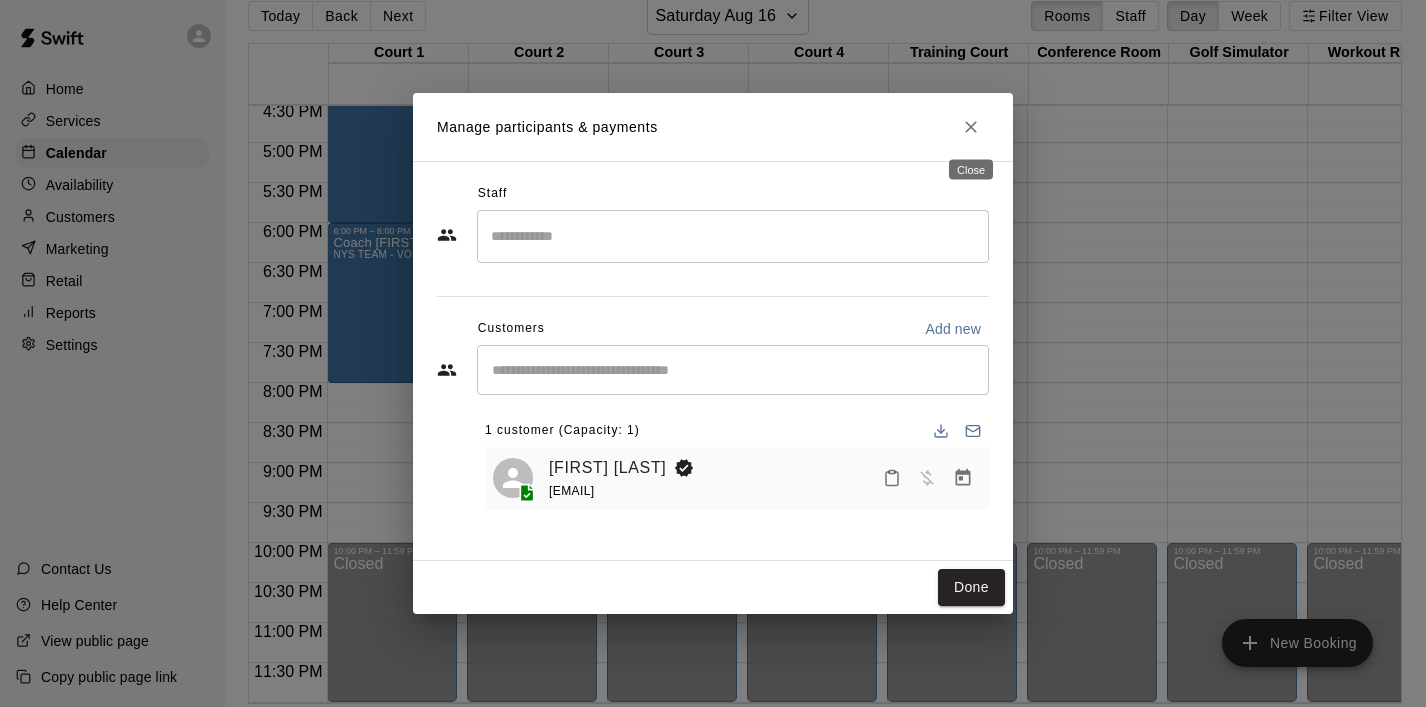 click 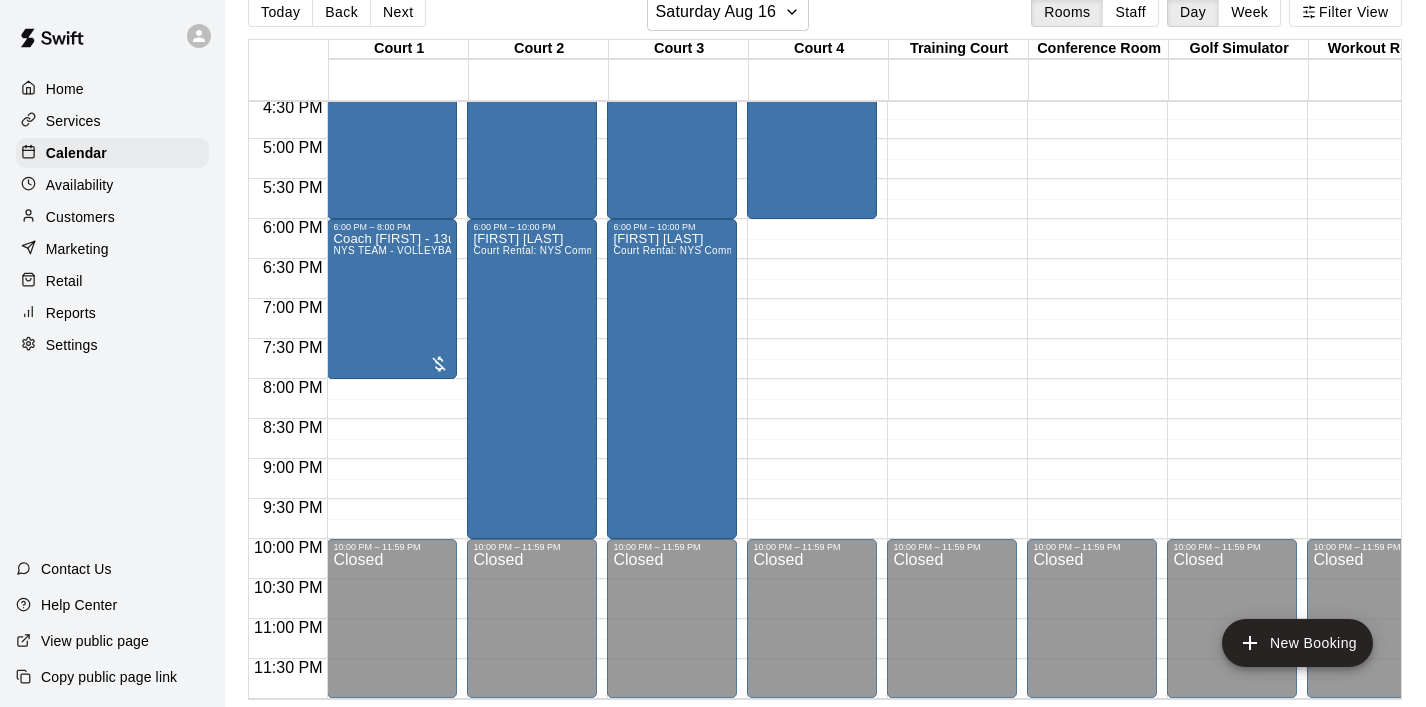 scroll, scrollTop: 0, scrollLeft: 0, axis: both 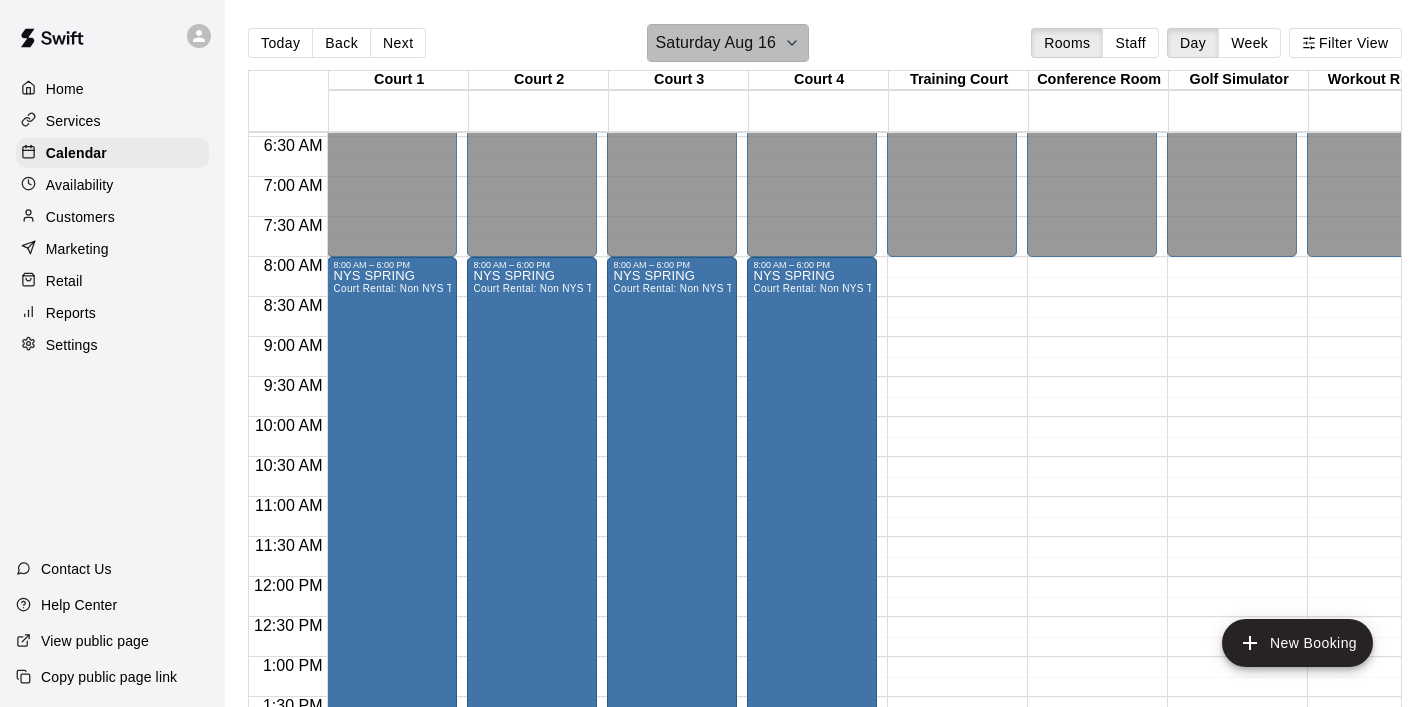 click 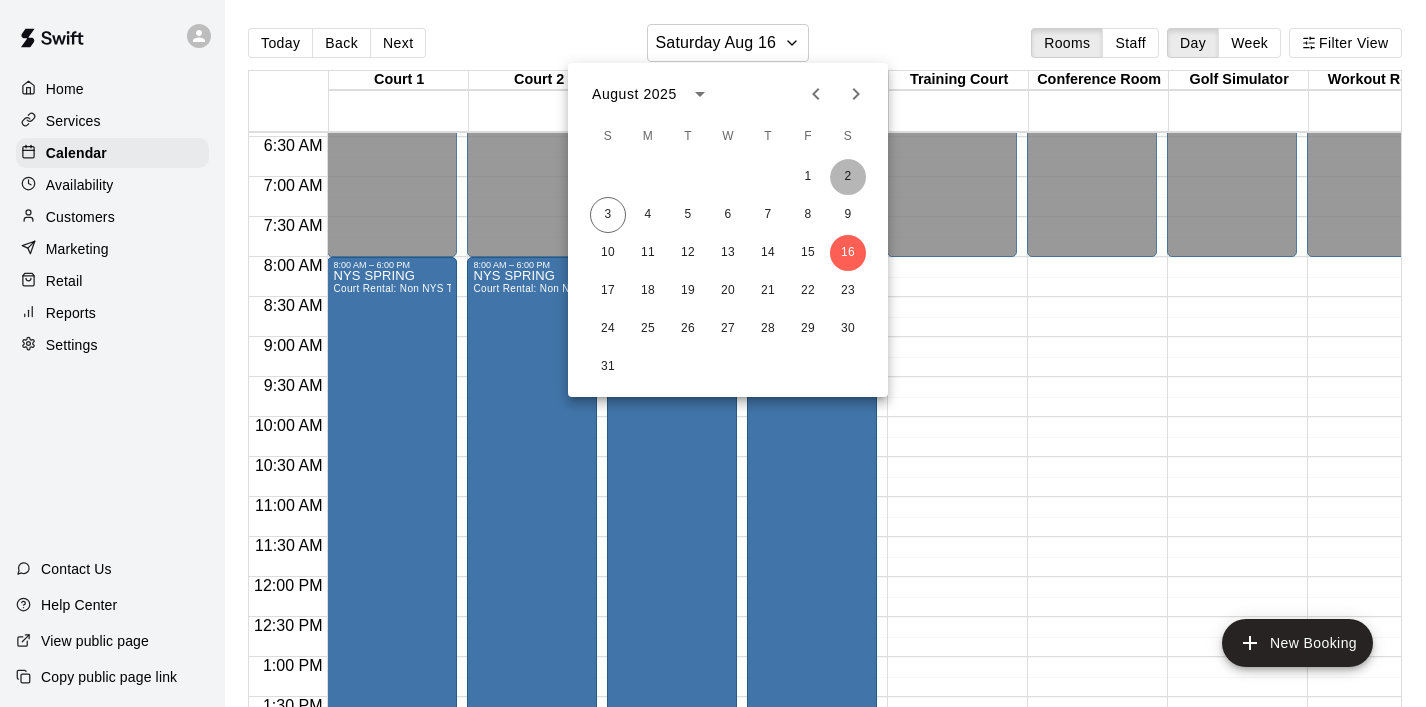 click on "2" at bounding box center (848, 177) 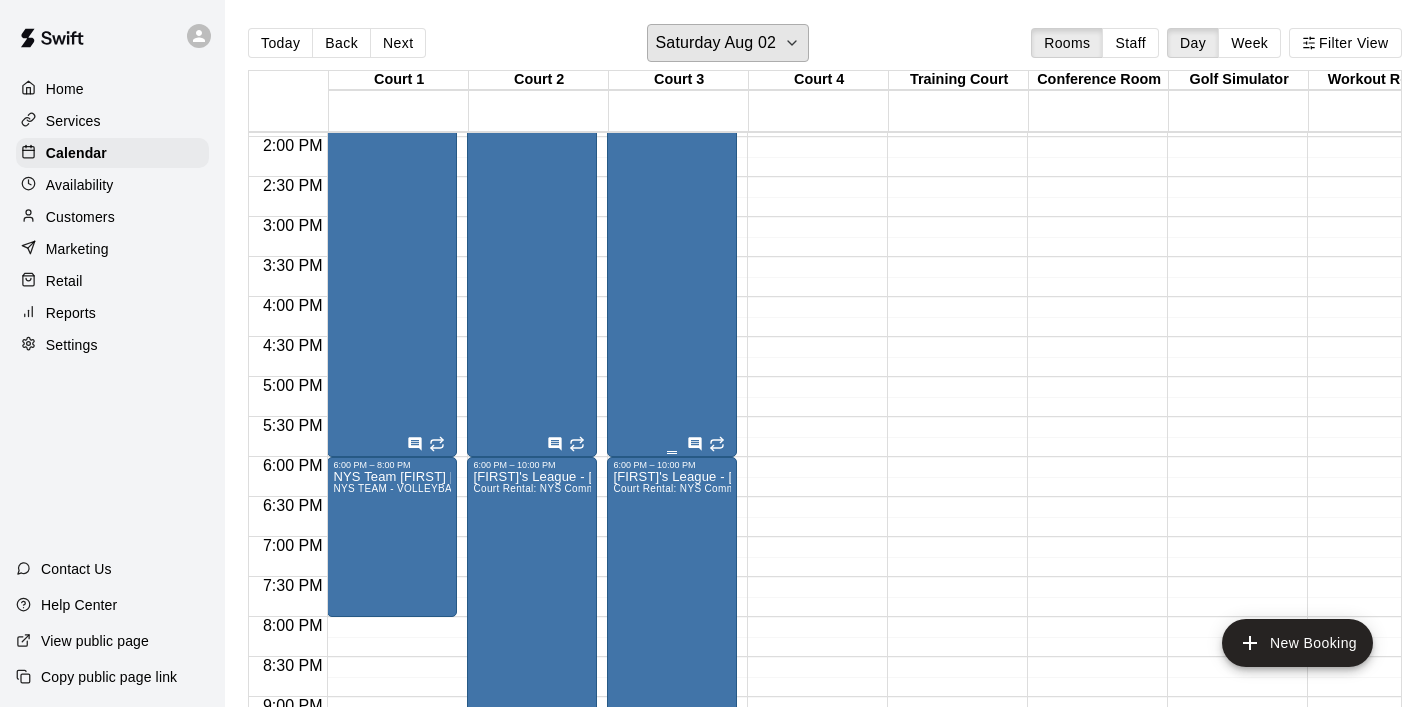 scroll, scrollTop: 1324, scrollLeft: 0, axis: vertical 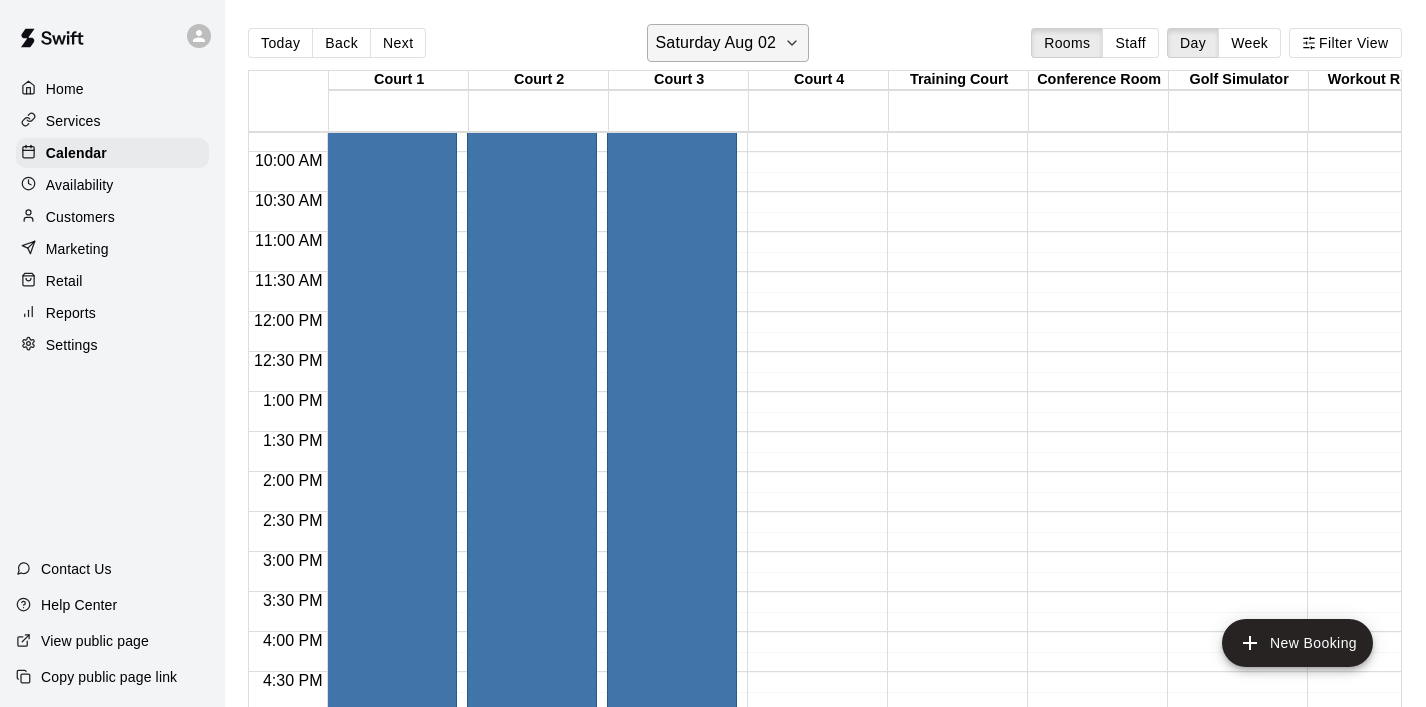 click 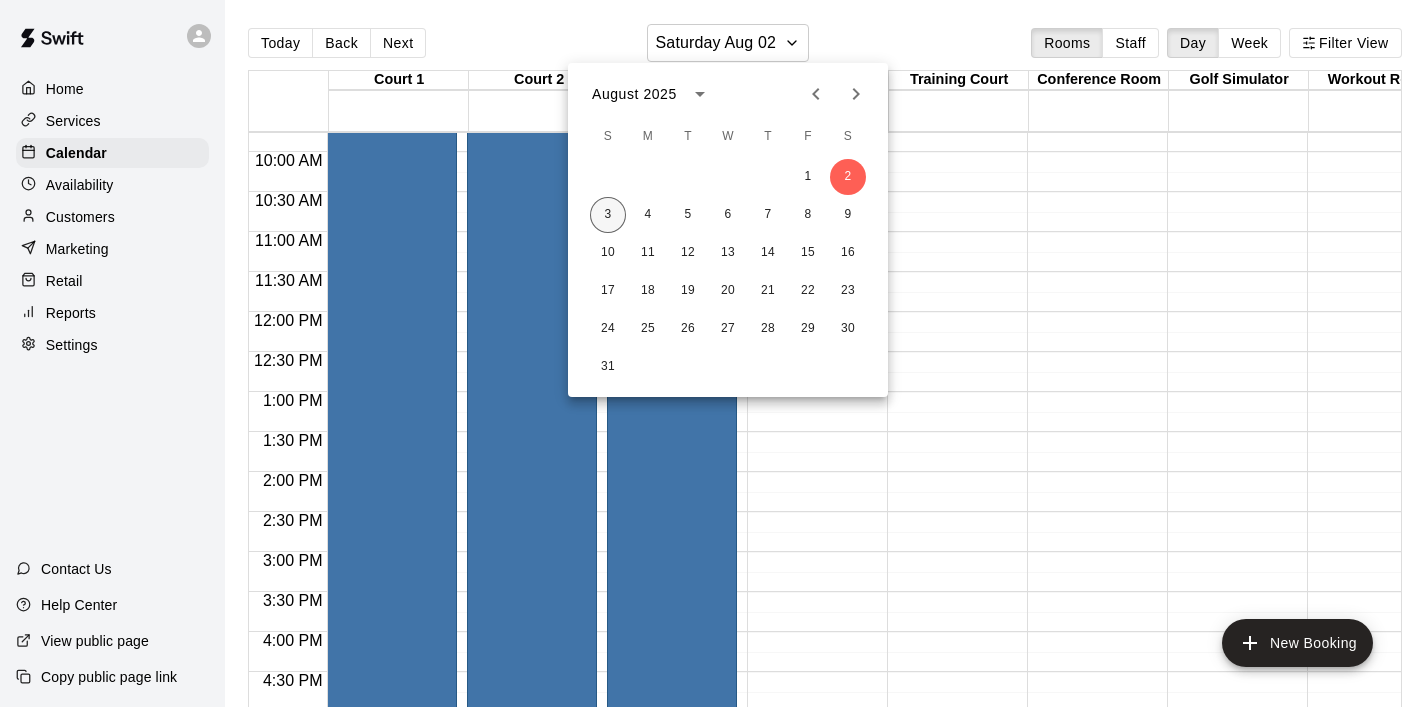 click on "3" at bounding box center (608, 215) 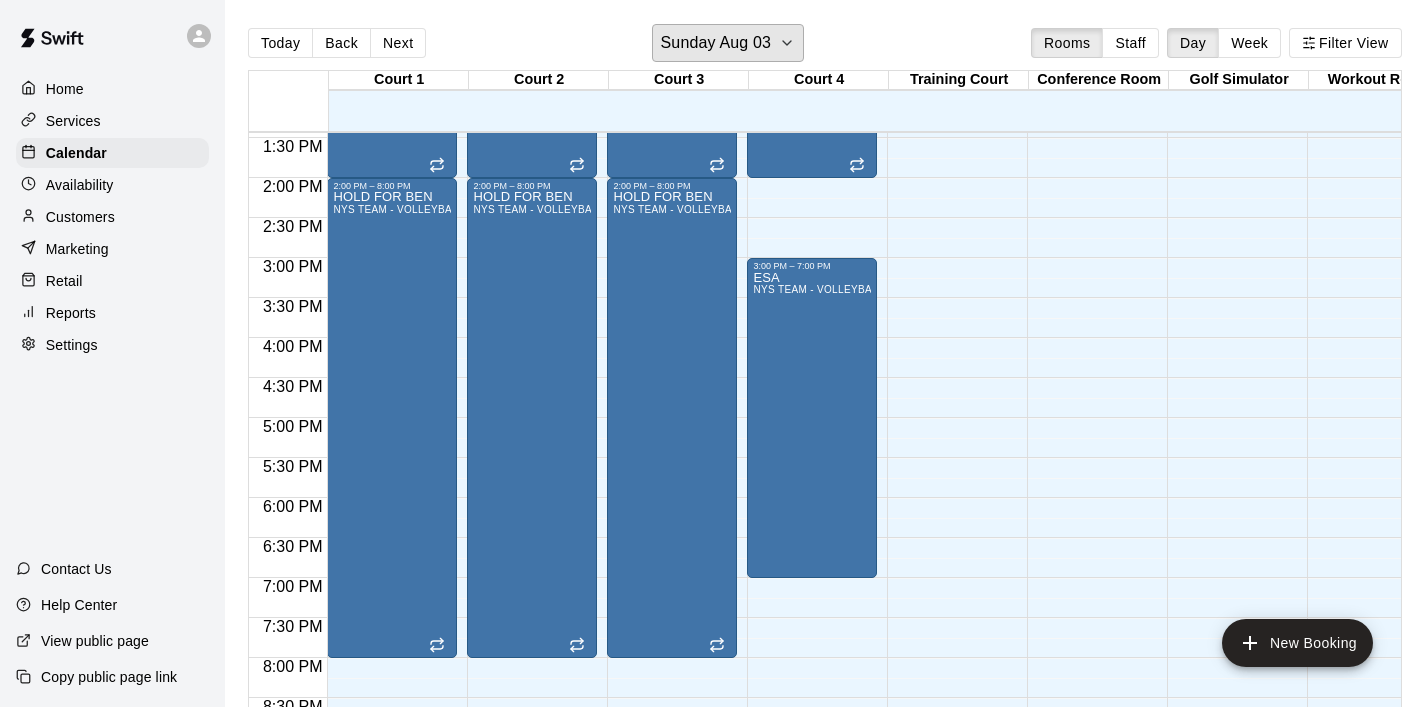scroll, scrollTop: 1077, scrollLeft: 0, axis: vertical 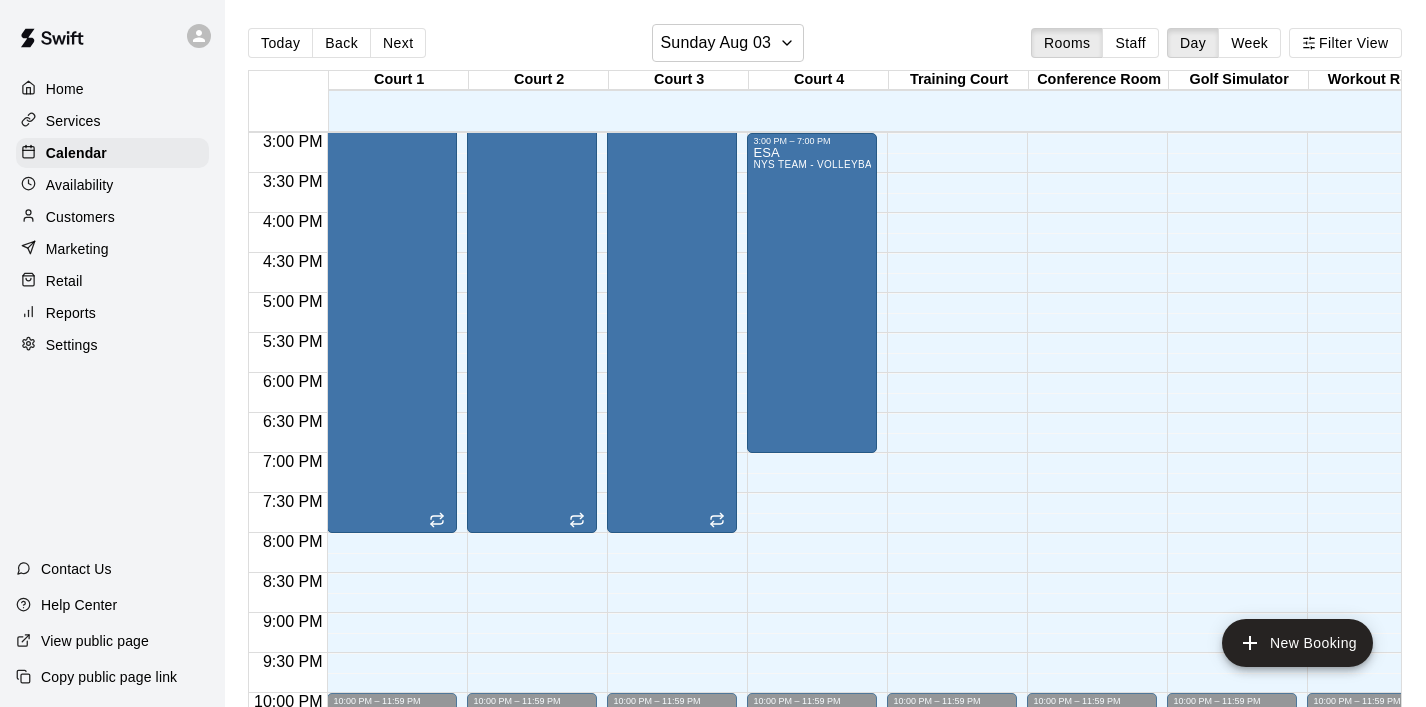 click on "Customers" at bounding box center [80, 217] 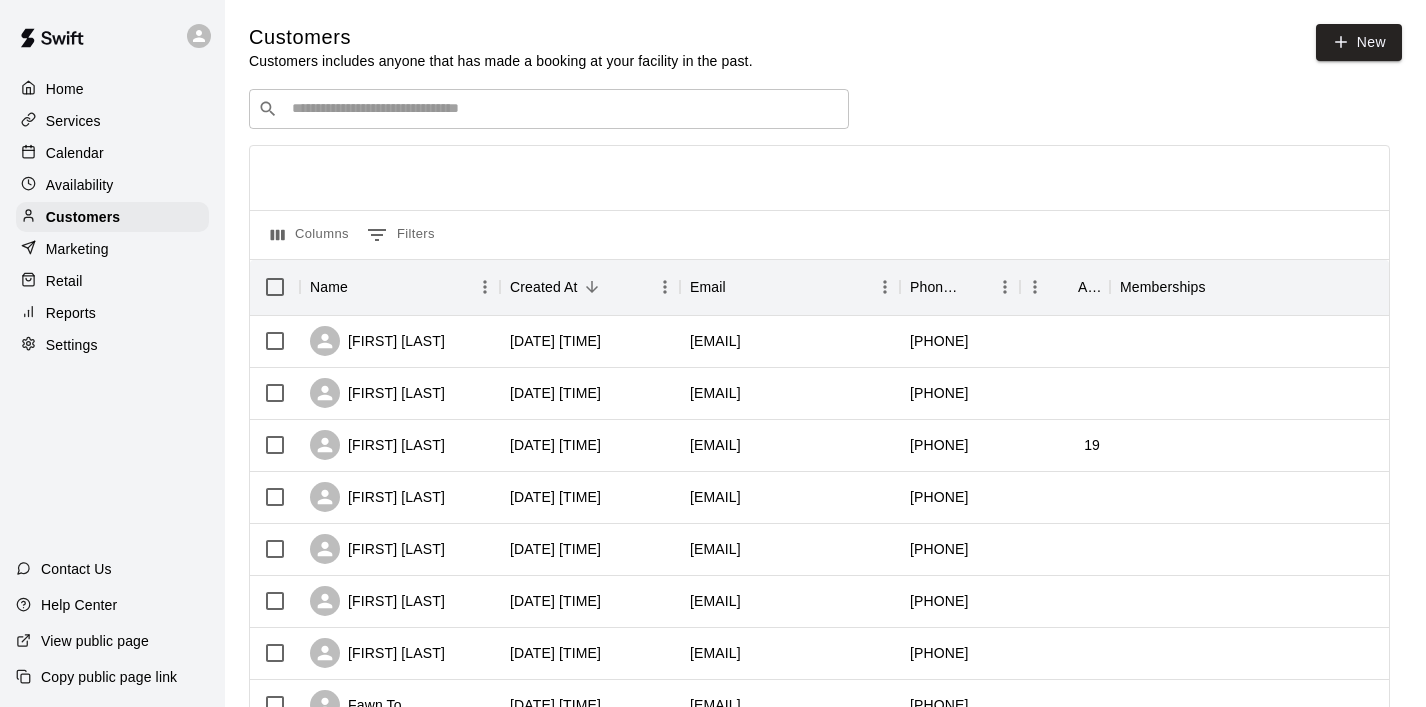 click at bounding box center (563, 109) 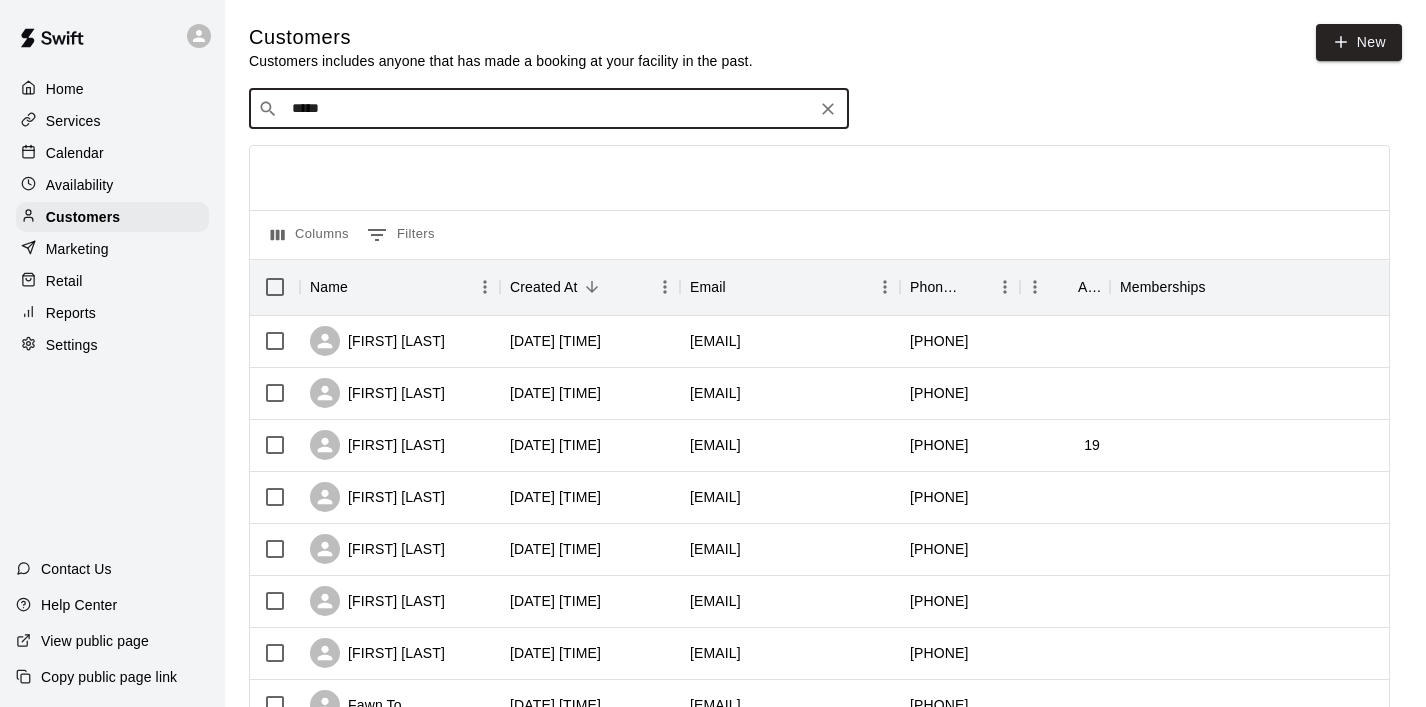 type on "*****" 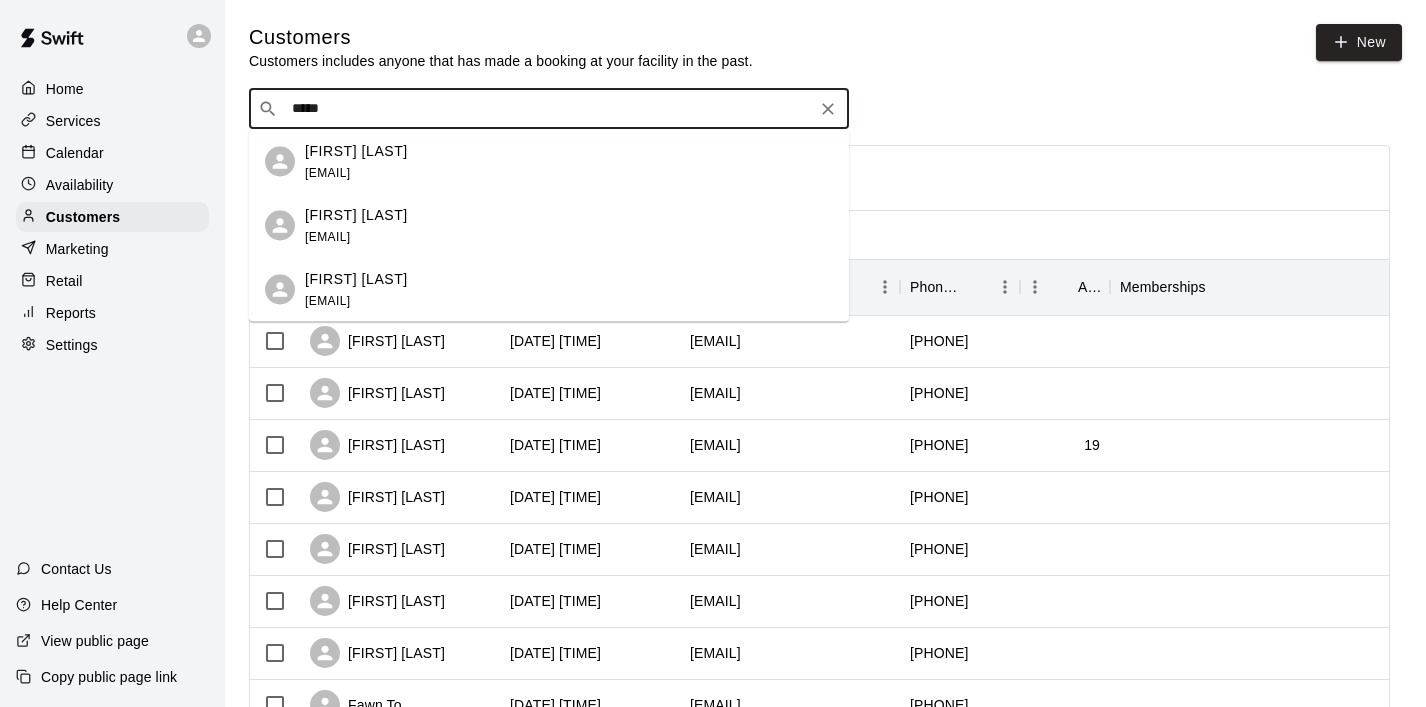 click on "[FIRST] [LAST] [EMAIL]" at bounding box center (356, 161) 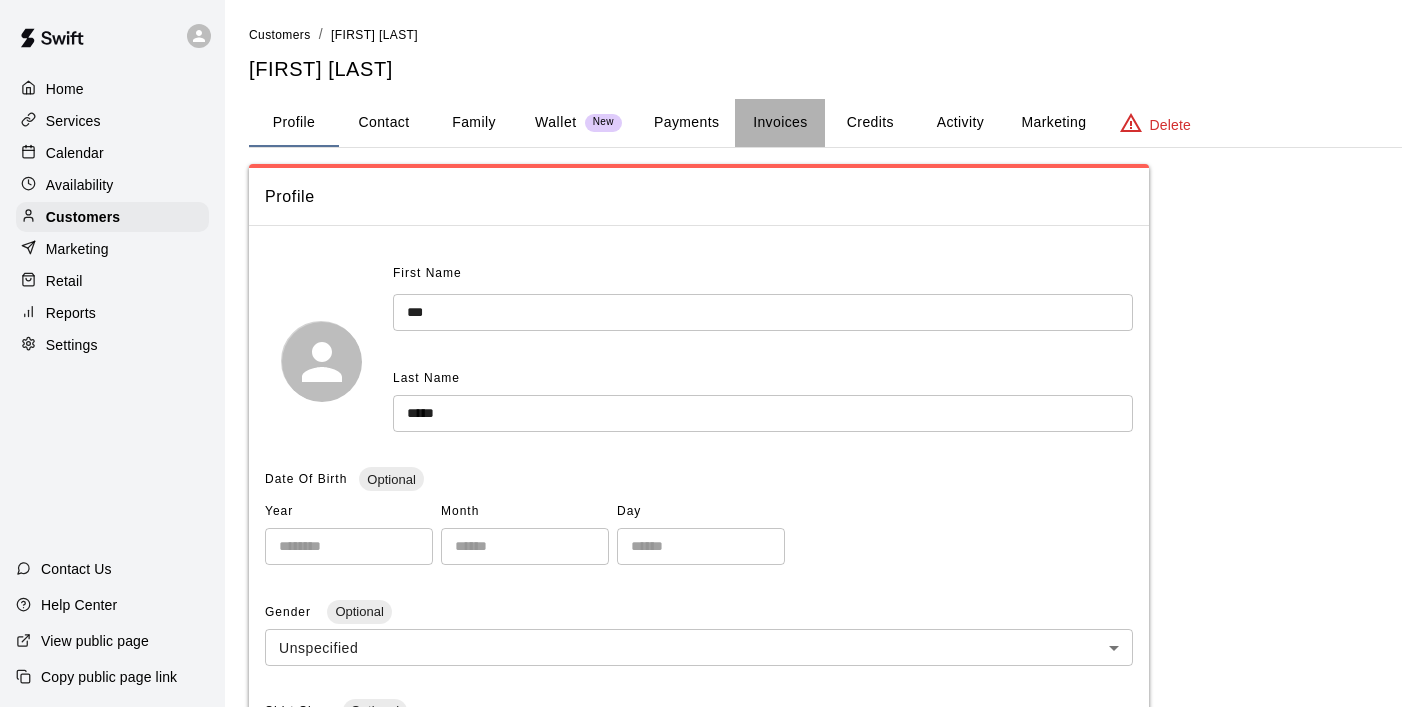 click on "Invoices" at bounding box center (780, 123) 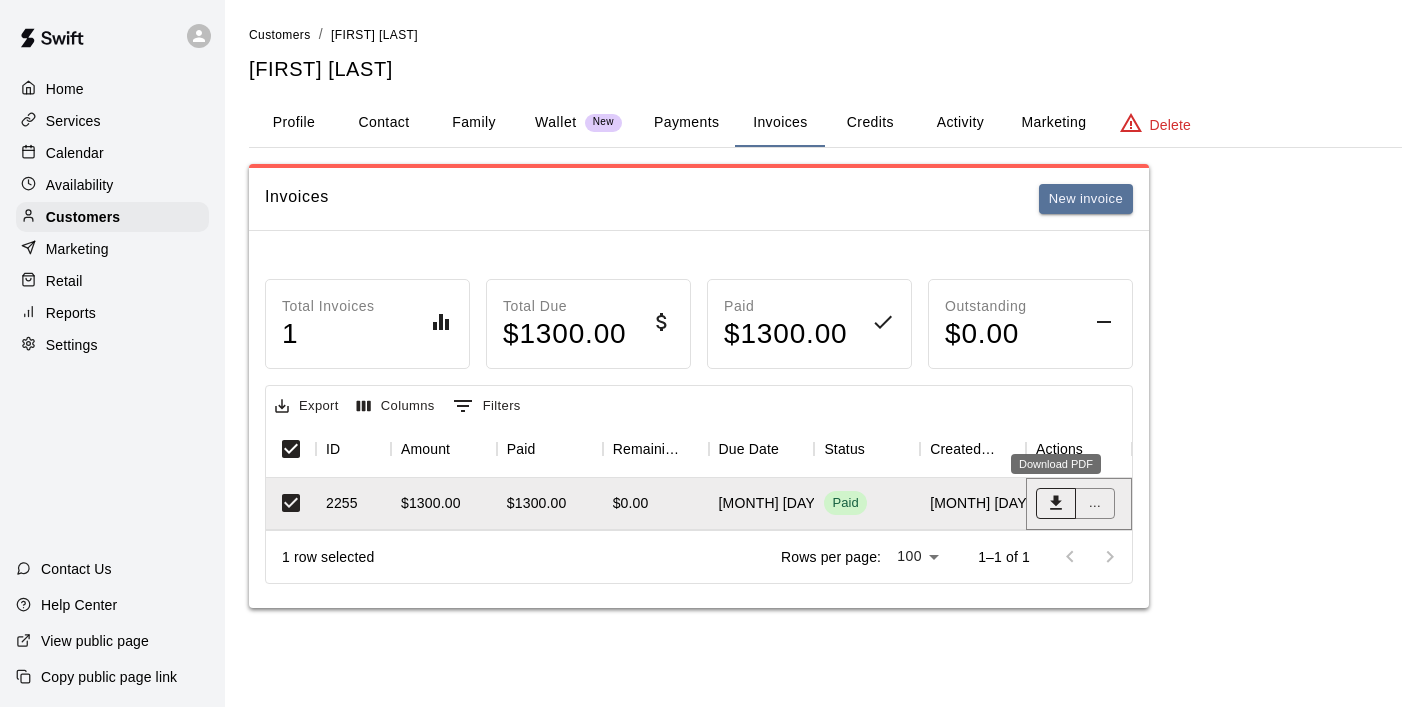 click 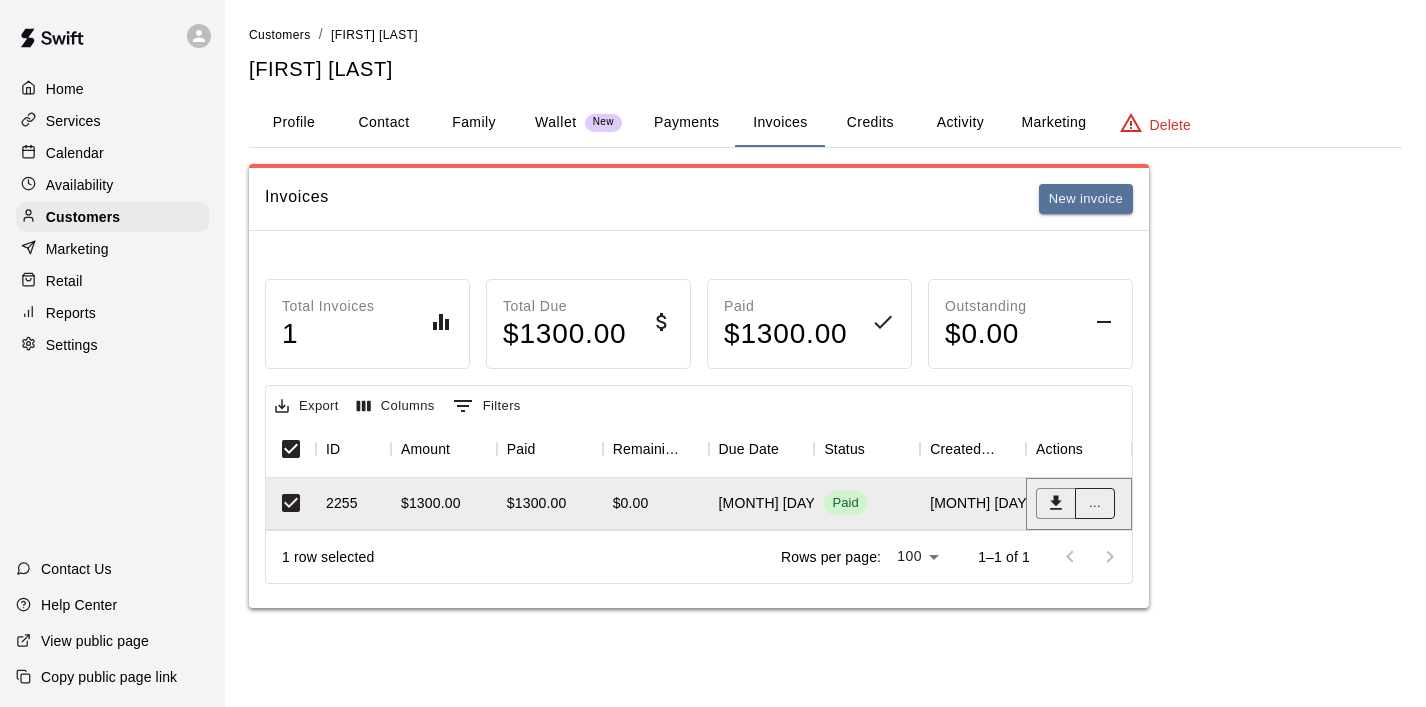 click on "..." at bounding box center (1095, 503) 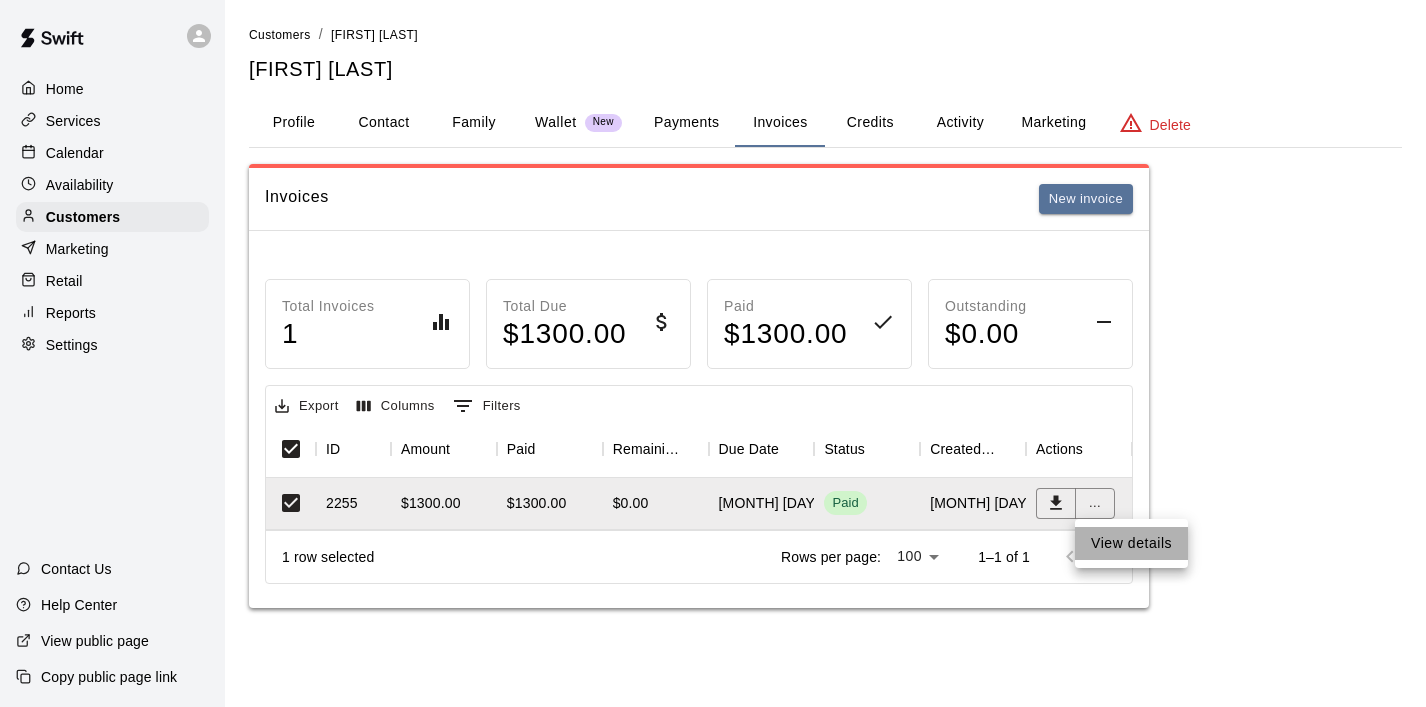 click on "View details" at bounding box center [1131, 543] 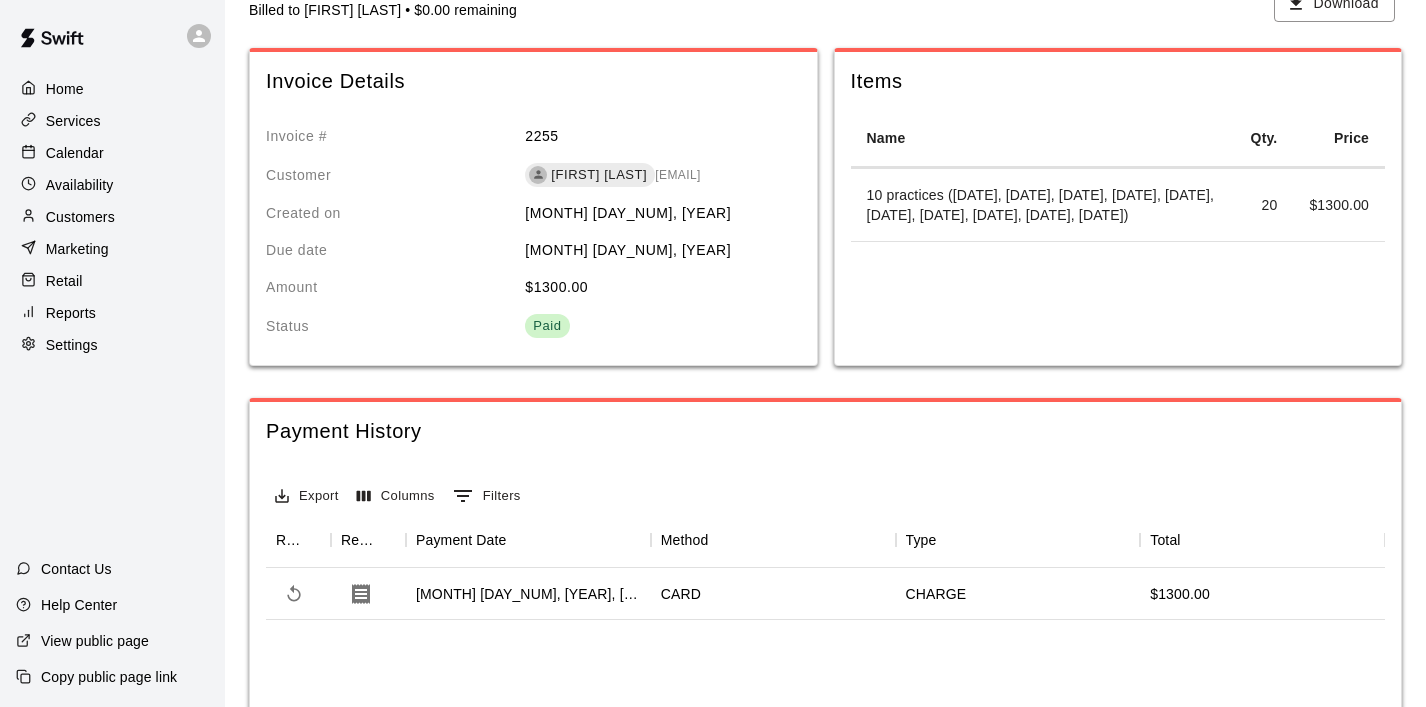 scroll, scrollTop: 0, scrollLeft: 0, axis: both 